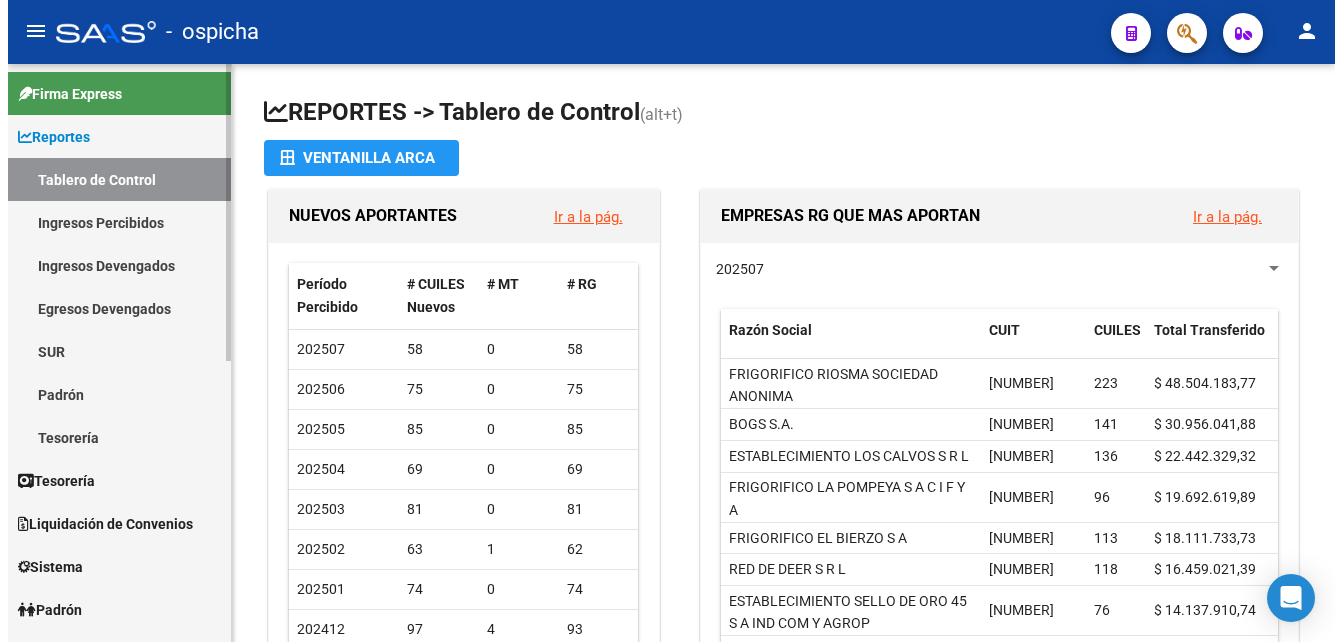 scroll, scrollTop: 0, scrollLeft: 0, axis: both 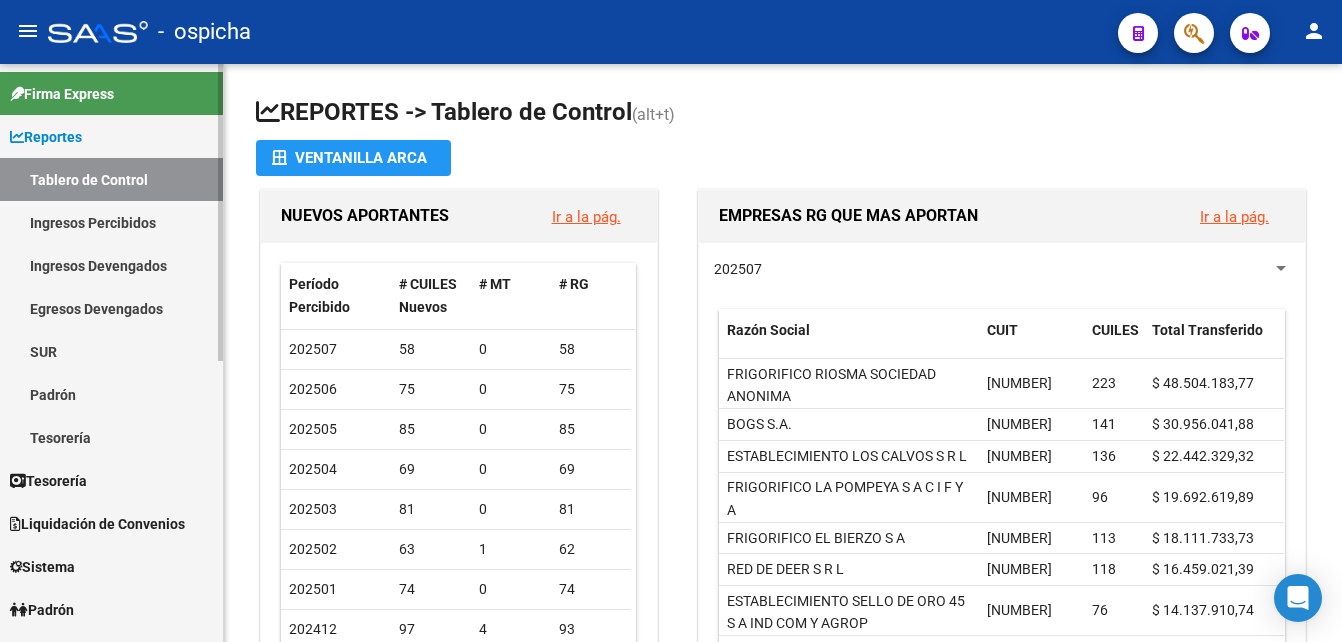 click on "Padrón" at bounding box center [111, 394] 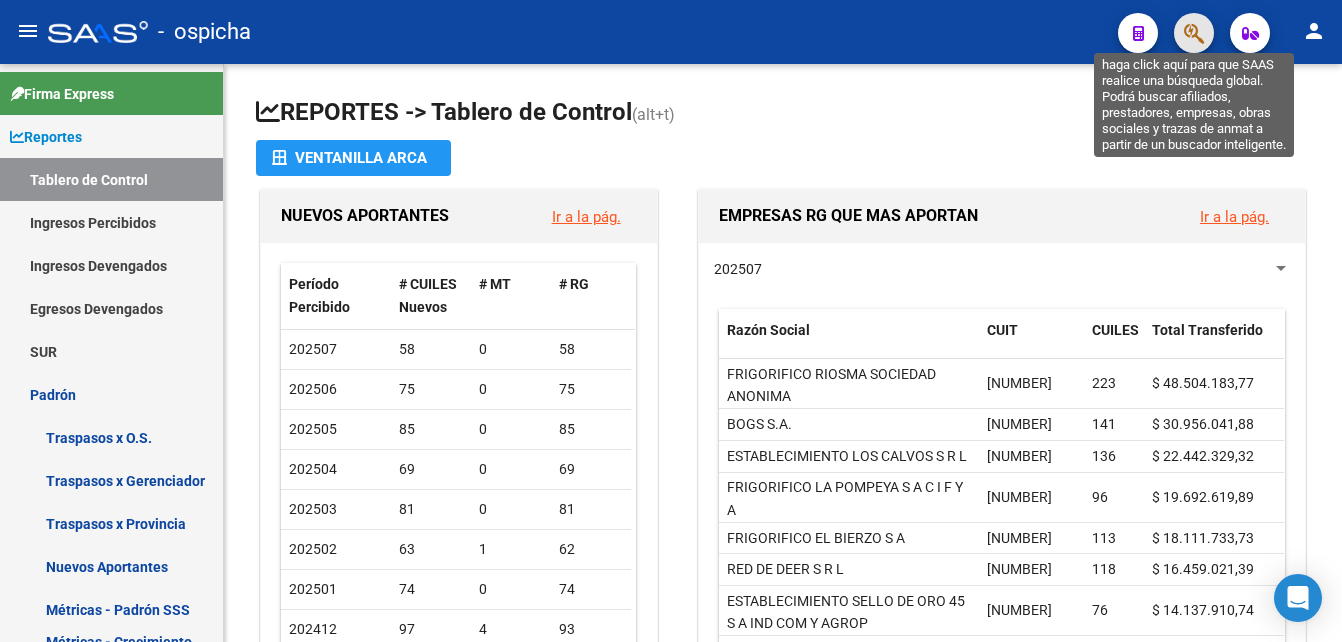 click 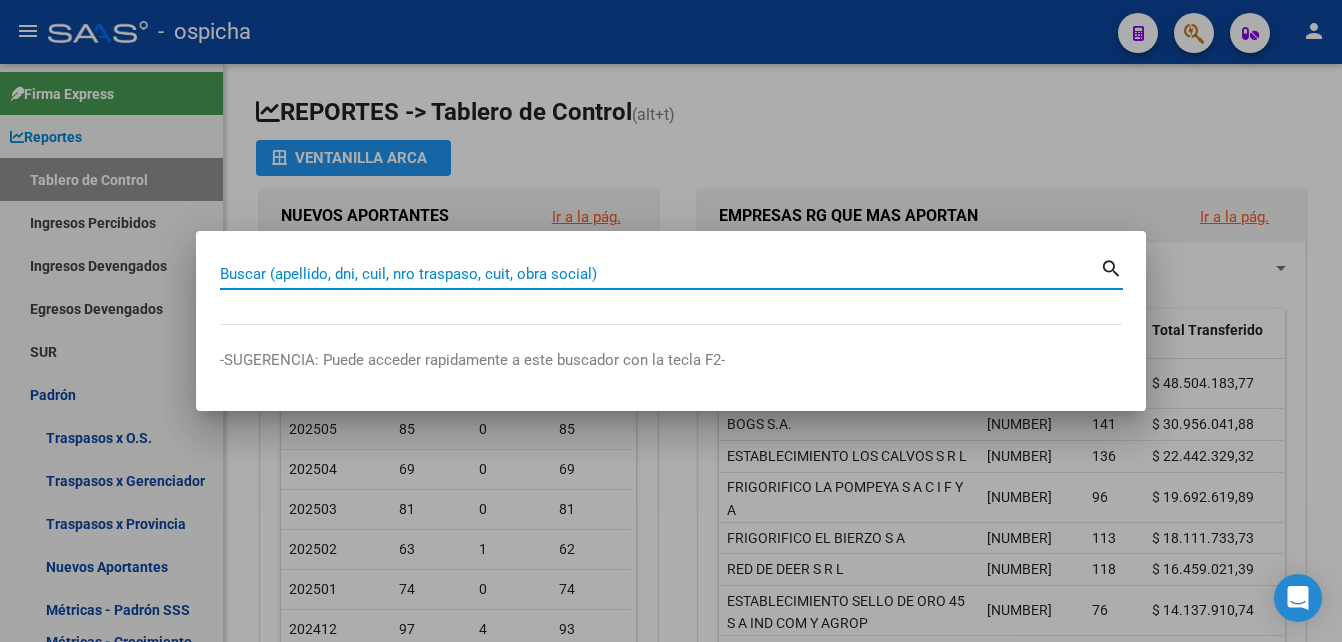 click on "Buscar (apellido, dni, cuil, nro traspaso, cuit, obra social)" at bounding box center [660, 274] 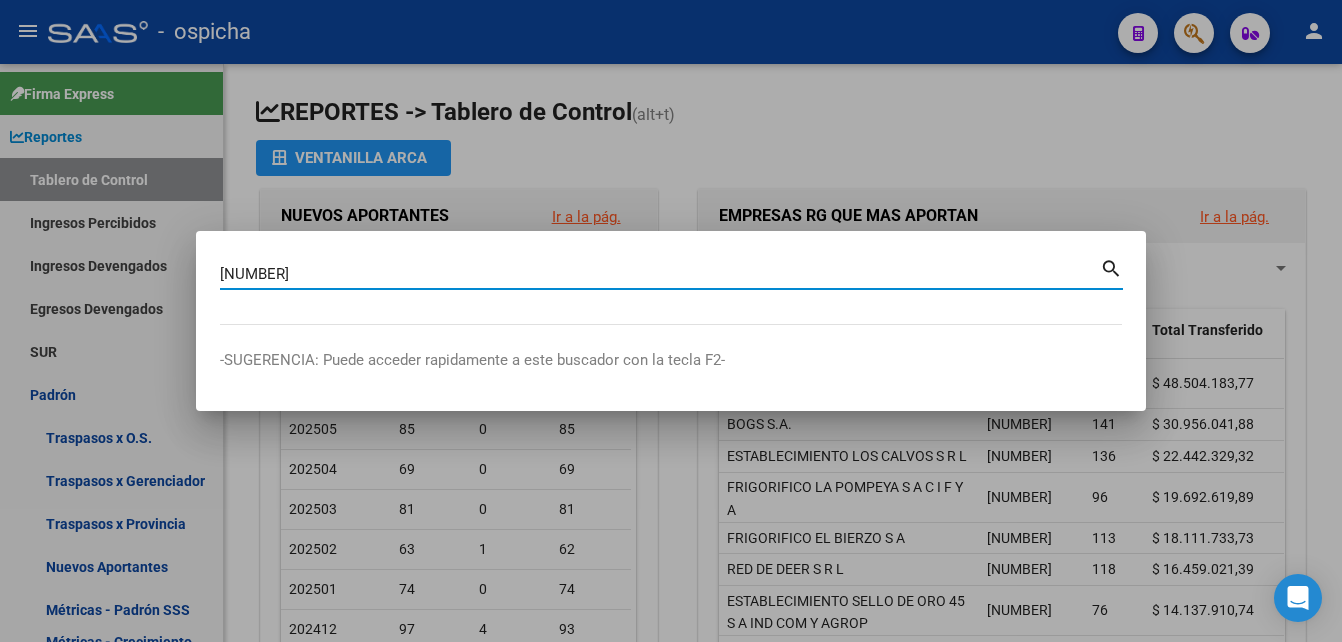 type on "[NUMBER]" 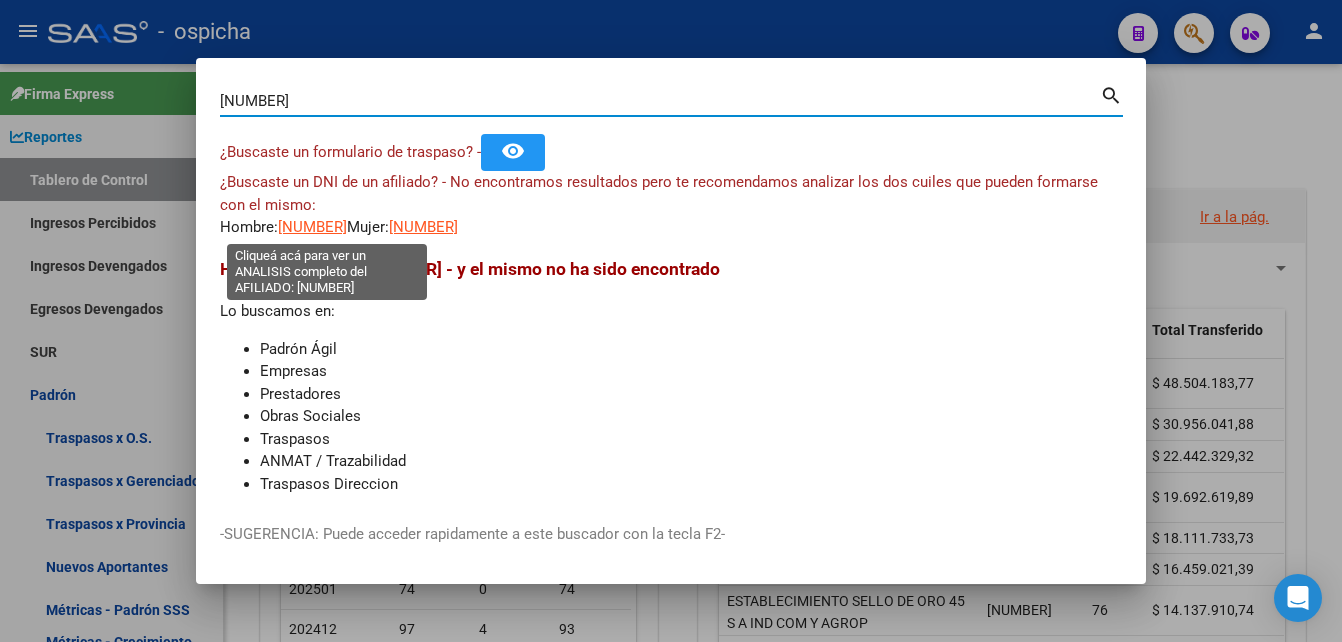 click on "[NUMBER]" at bounding box center (312, 227) 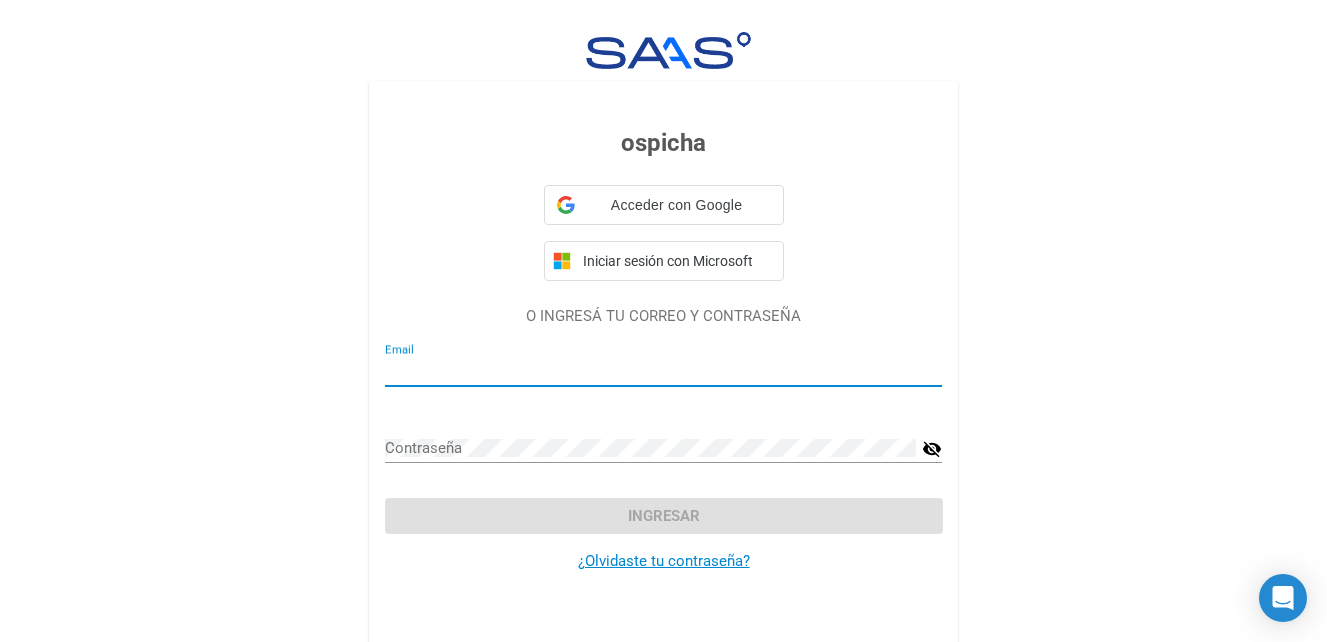 type on "altacomplejidadospicha@[EXAMPLE.COM]" 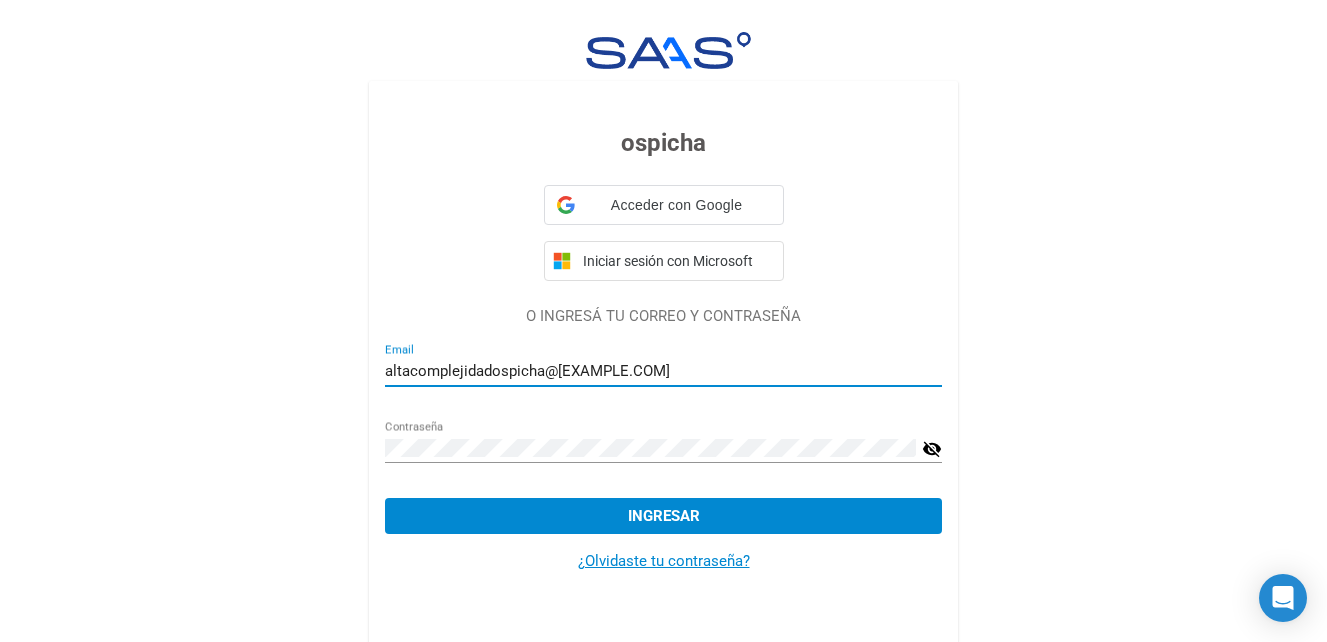 click on "Ingresar" 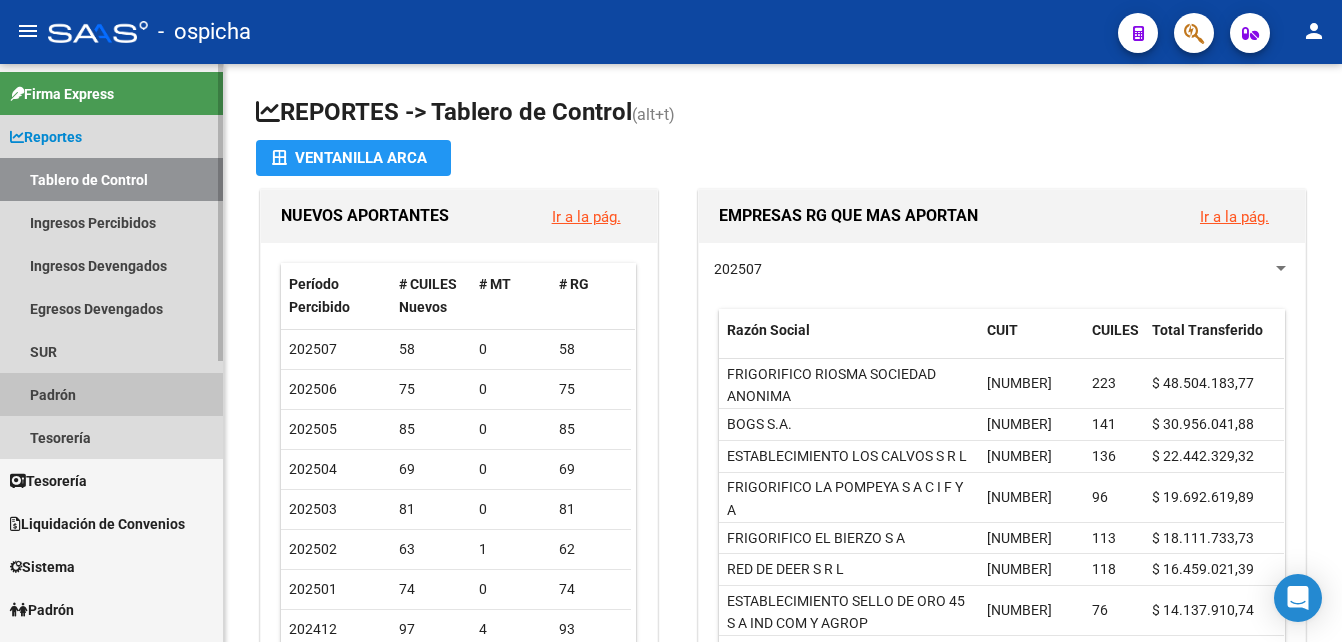 click on "Padrón" at bounding box center (111, 394) 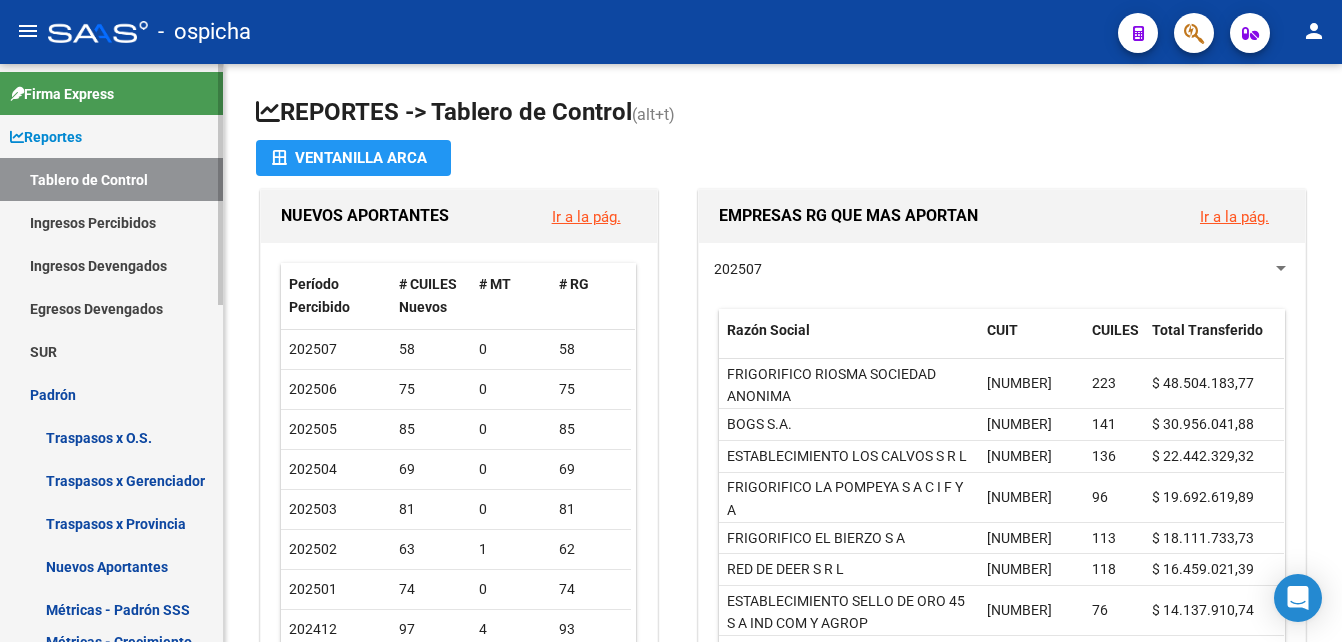 click on "Padrón" at bounding box center [111, 394] 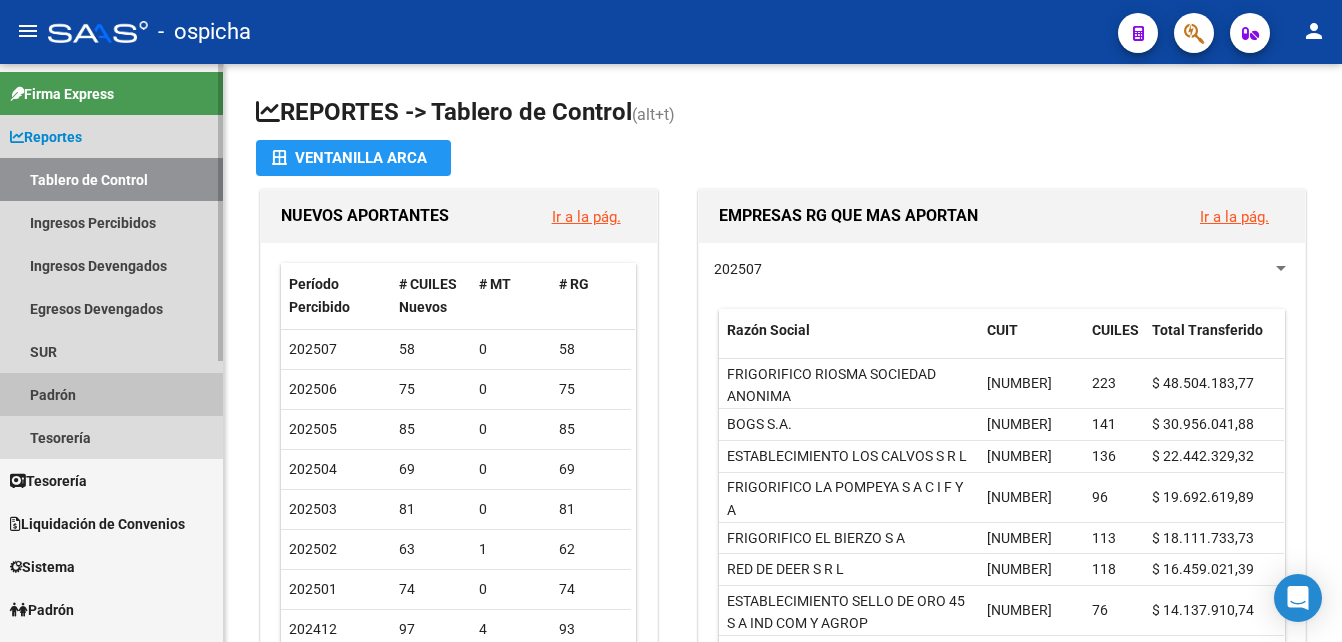 click on "Padrón" at bounding box center (111, 394) 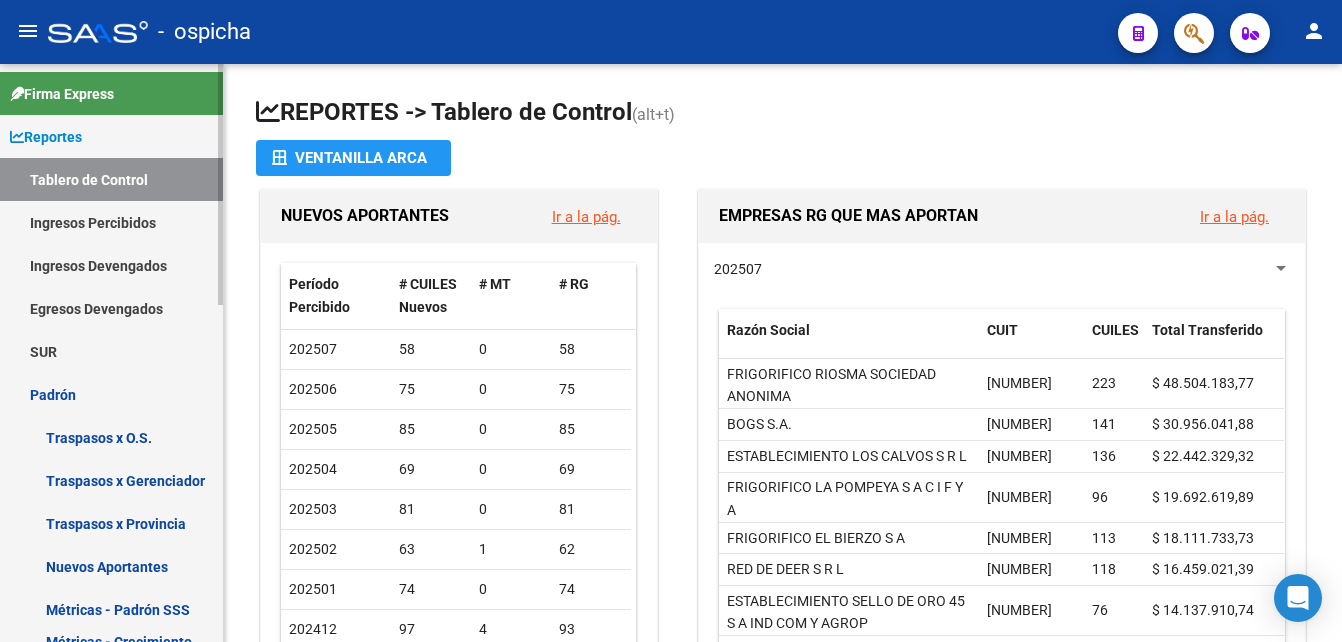 click on "Padrón" at bounding box center (111, 394) 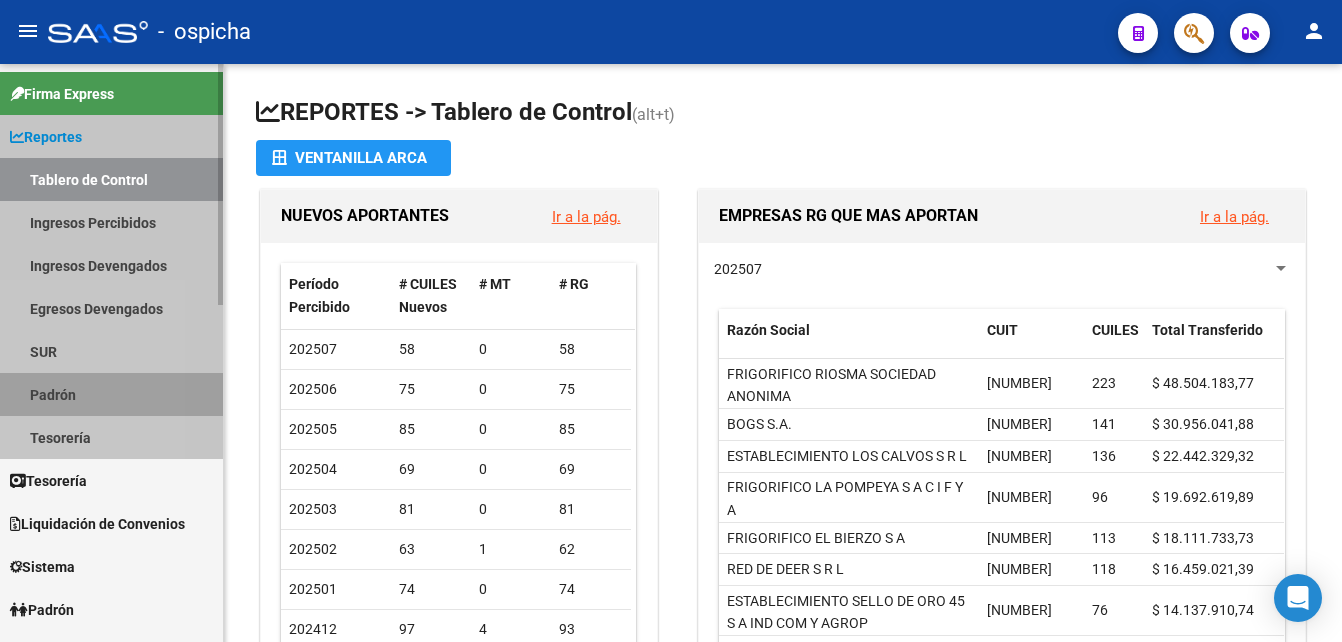 click on "Padrón" at bounding box center [111, 394] 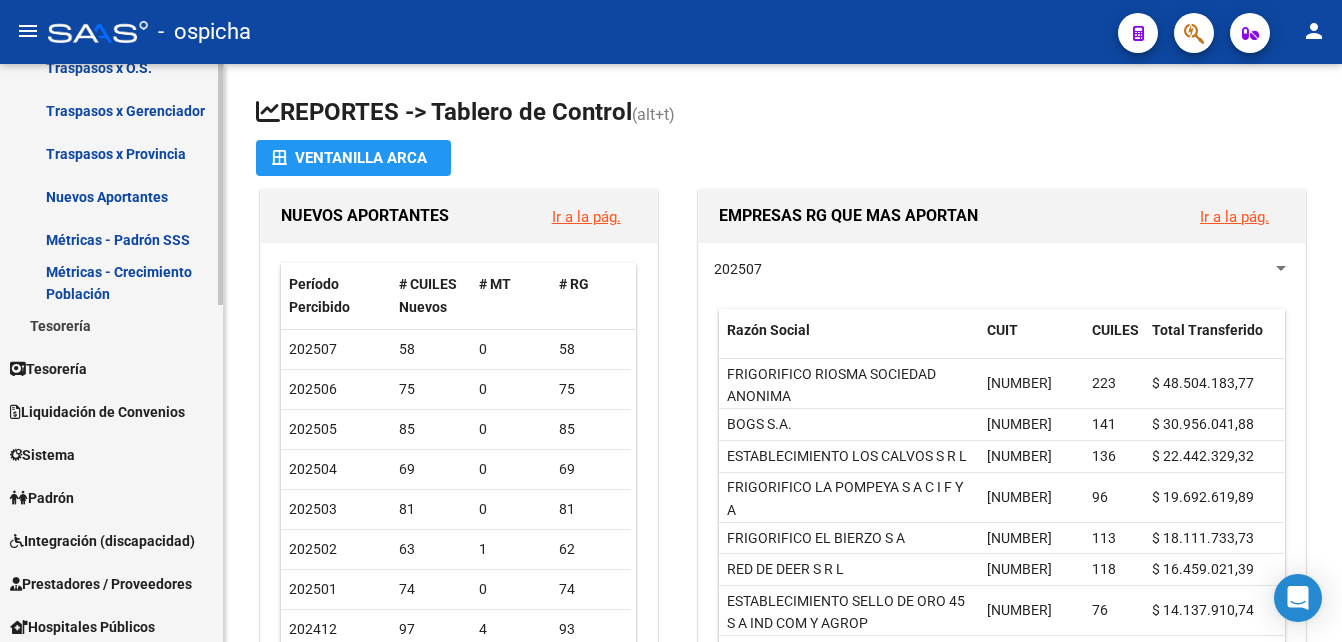 scroll, scrollTop: 400, scrollLeft: 0, axis: vertical 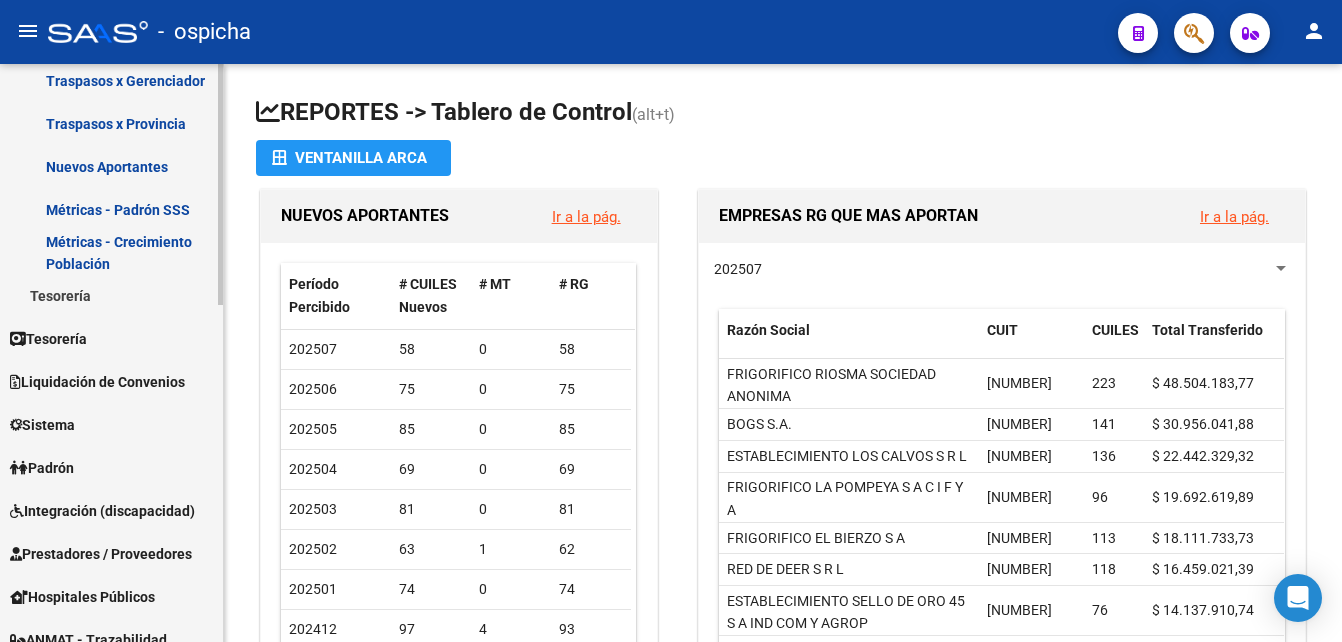 click on "Padrón" at bounding box center (111, 467) 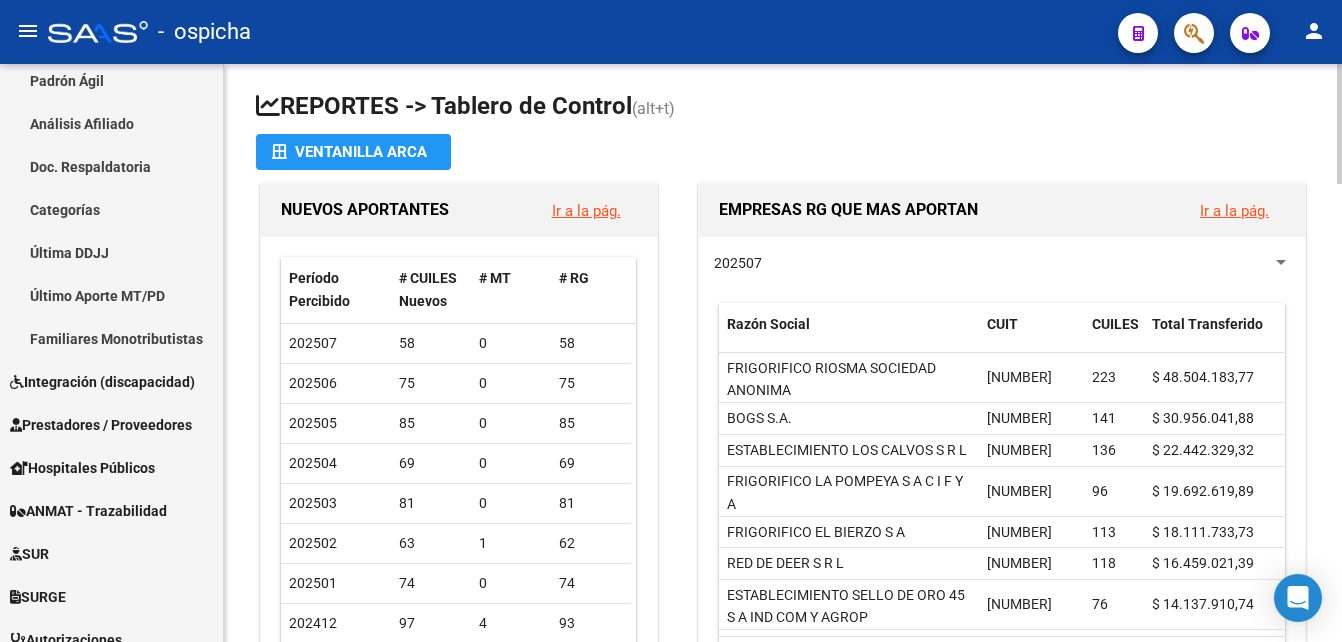 scroll, scrollTop: 0, scrollLeft: 0, axis: both 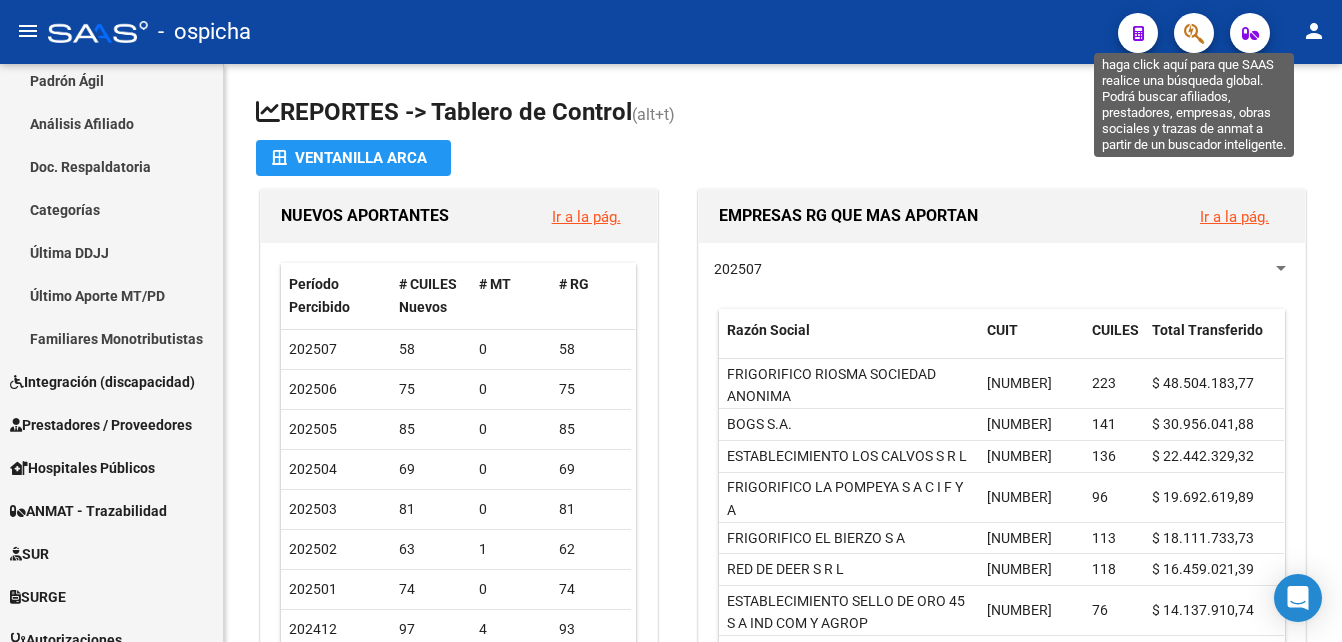 click 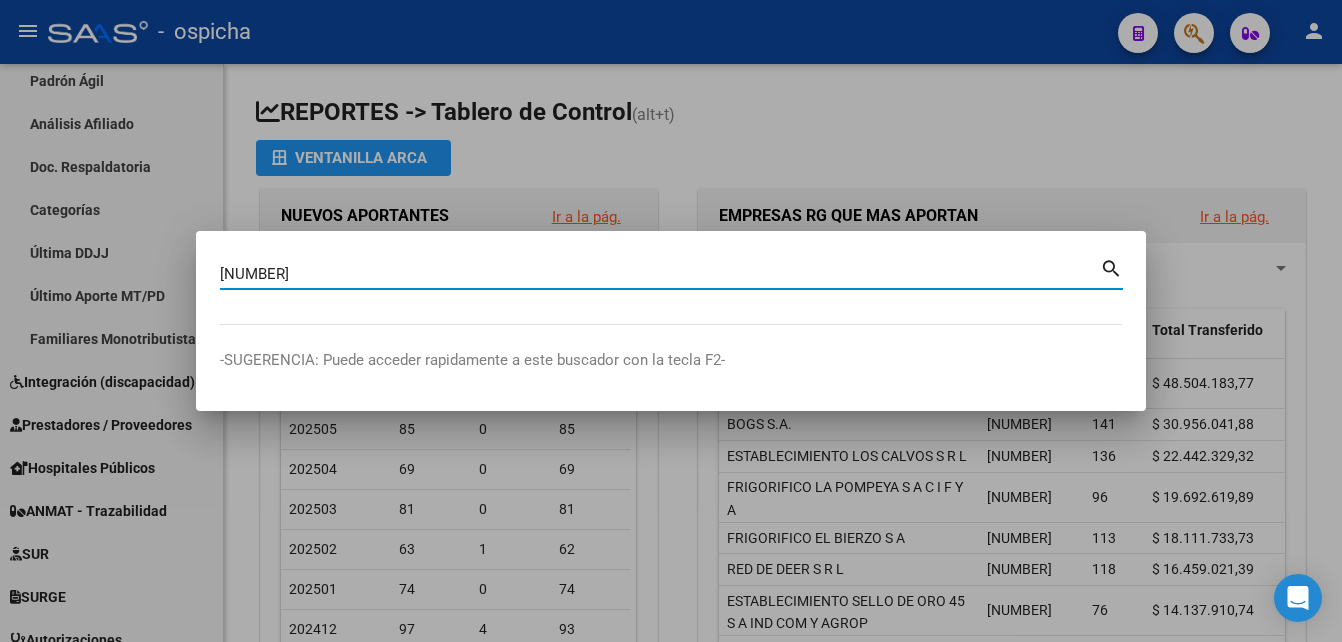 type on "[NUMBER]" 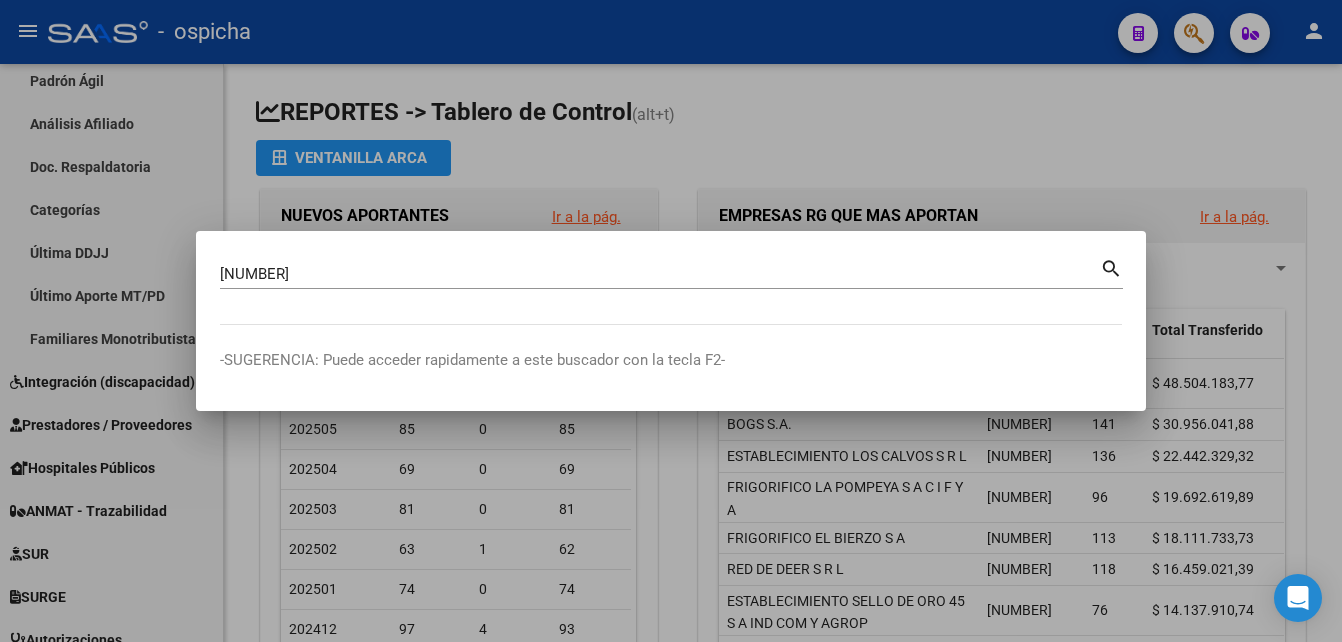 click on "search" at bounding box center [1111, 267] 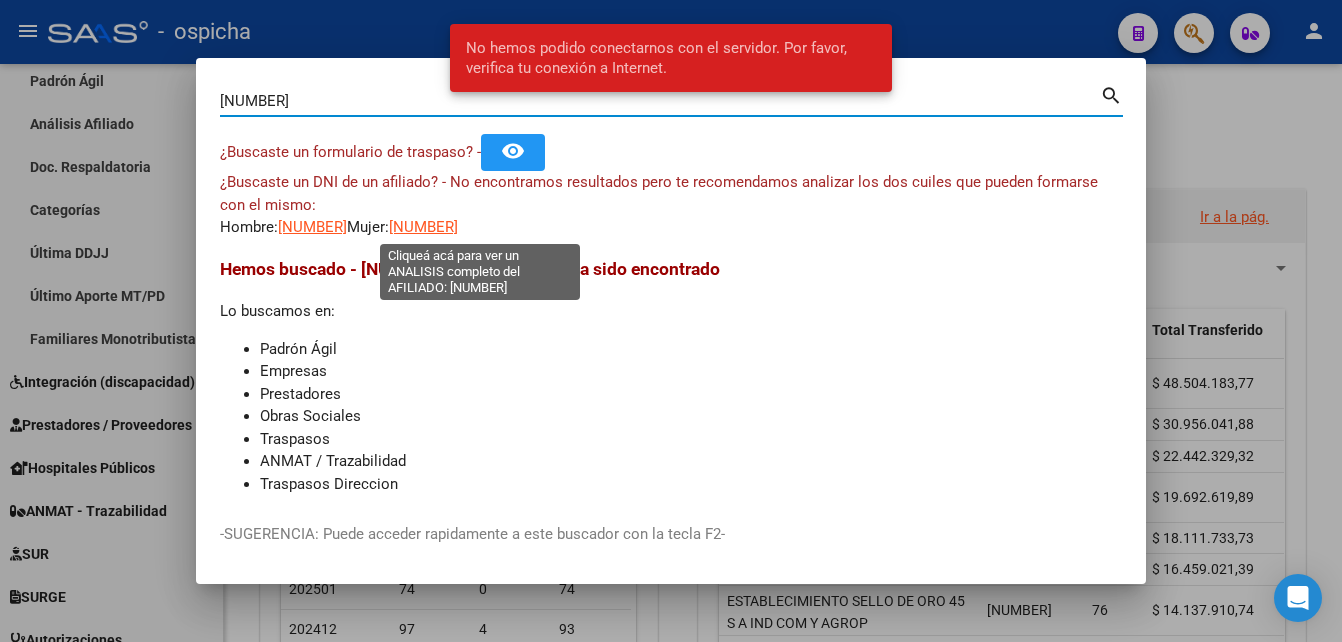 click on "[NUMBER]" at bounding box center (423, 227) 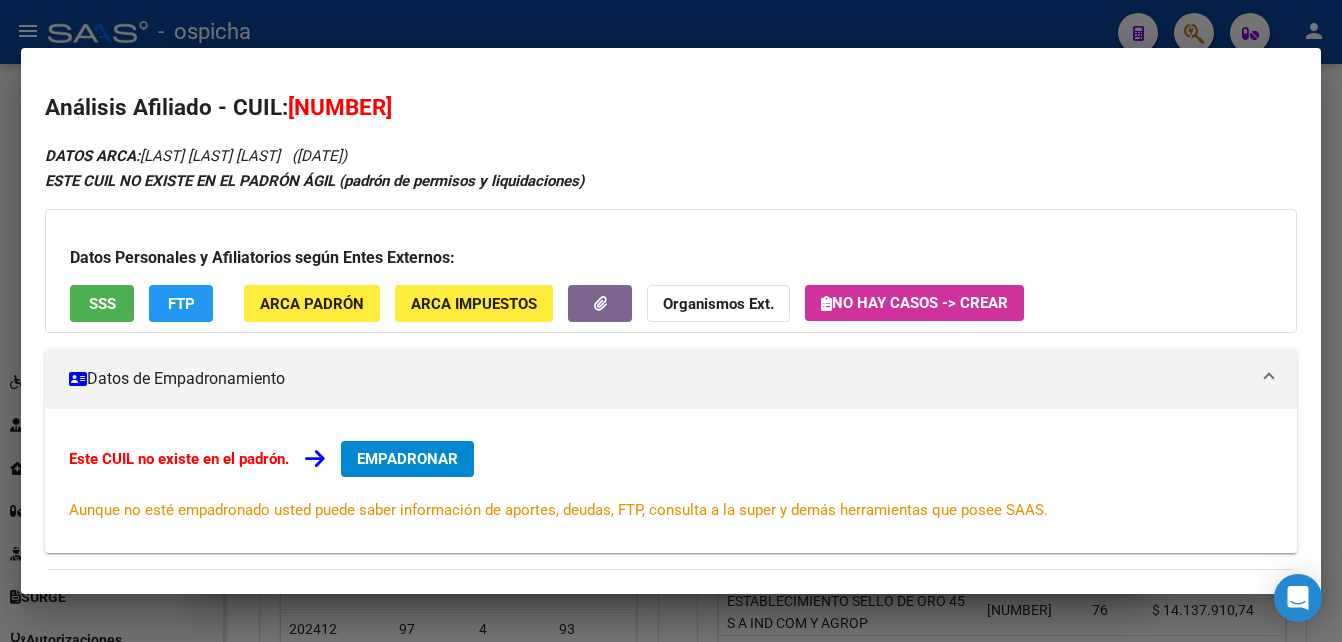 drag, startPoint x: 435, startPoint y: 97, endPoint x: 304, endPoint y: 96, distance: 131.00381 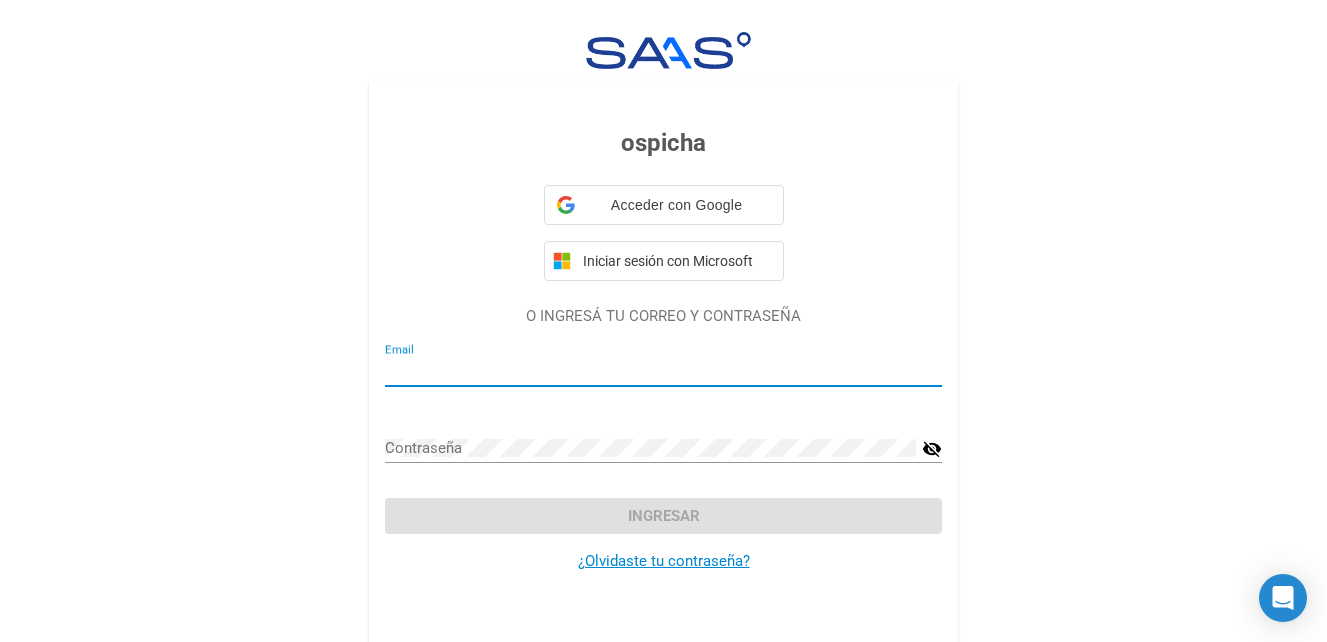 type on "altacomplejidadospicha@[EXAMPLE.COM]" 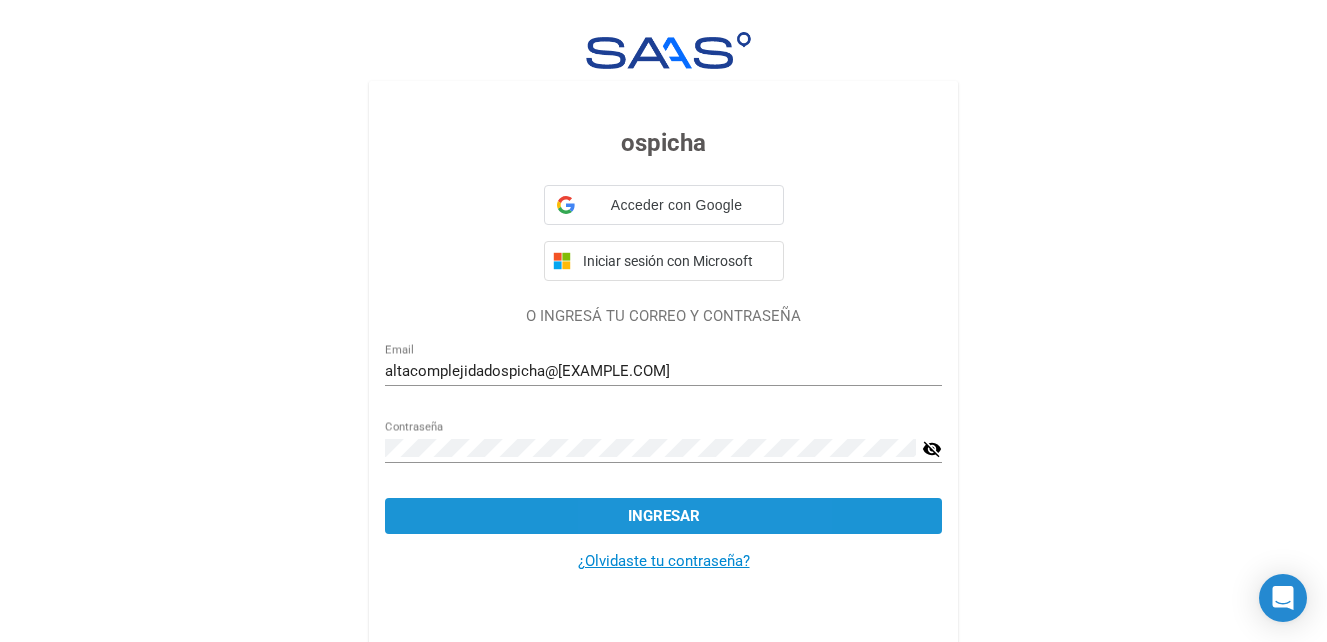 click on "Ingresar" 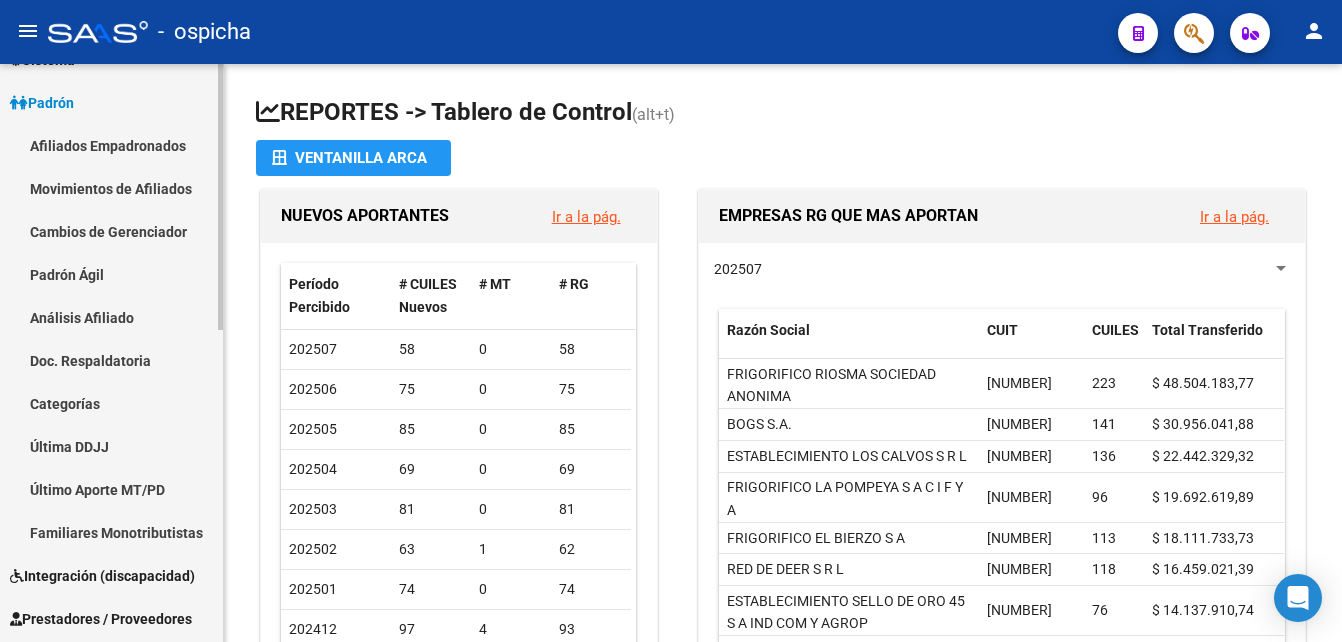 scroll, scrollTop: 77, scrollLeft: 0, axis: vertical 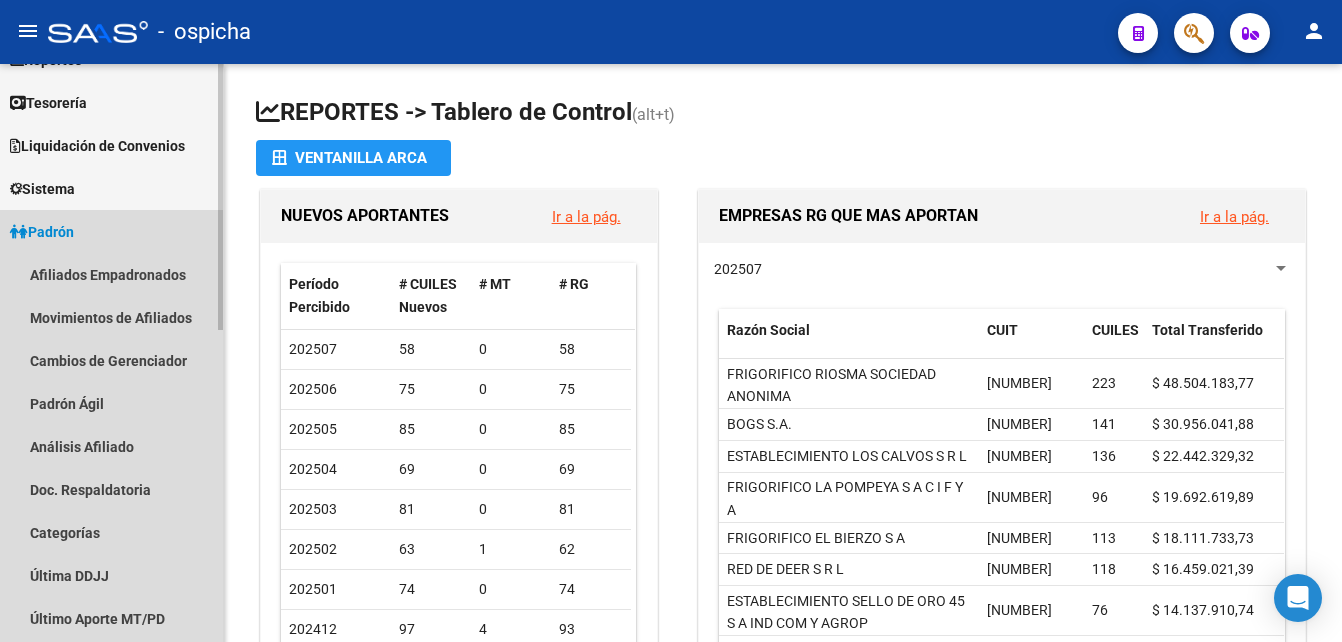 click on "Padrón" at bounding box center (111, 231) 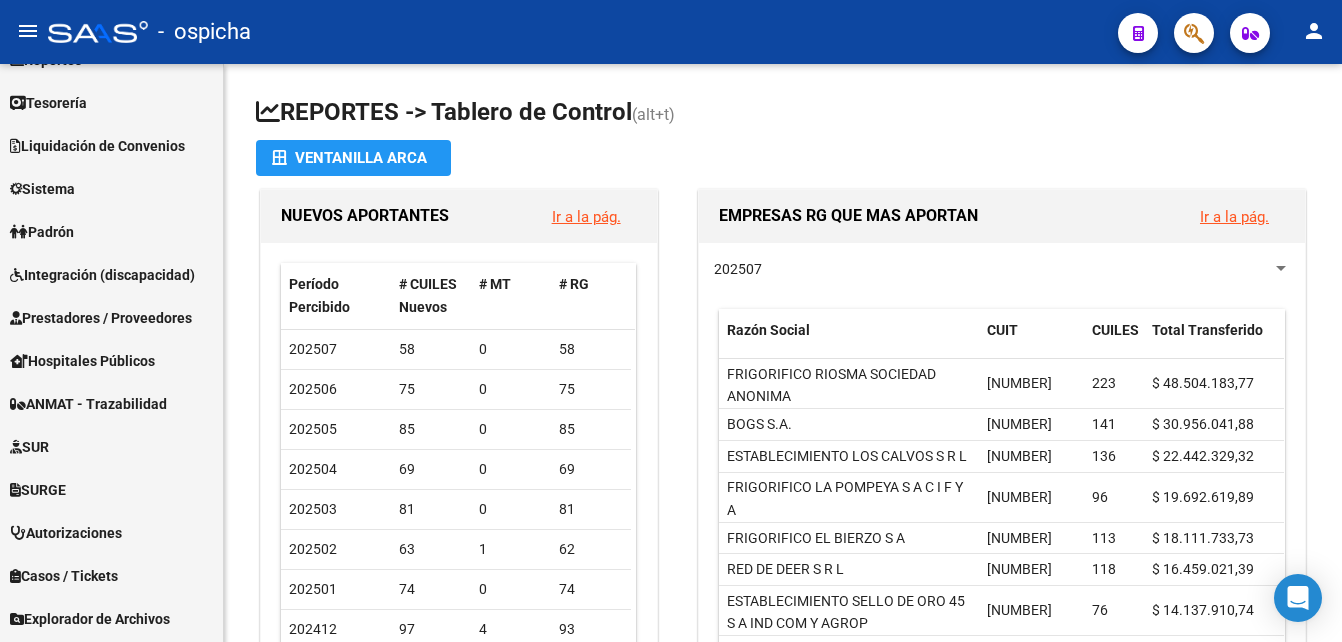 click 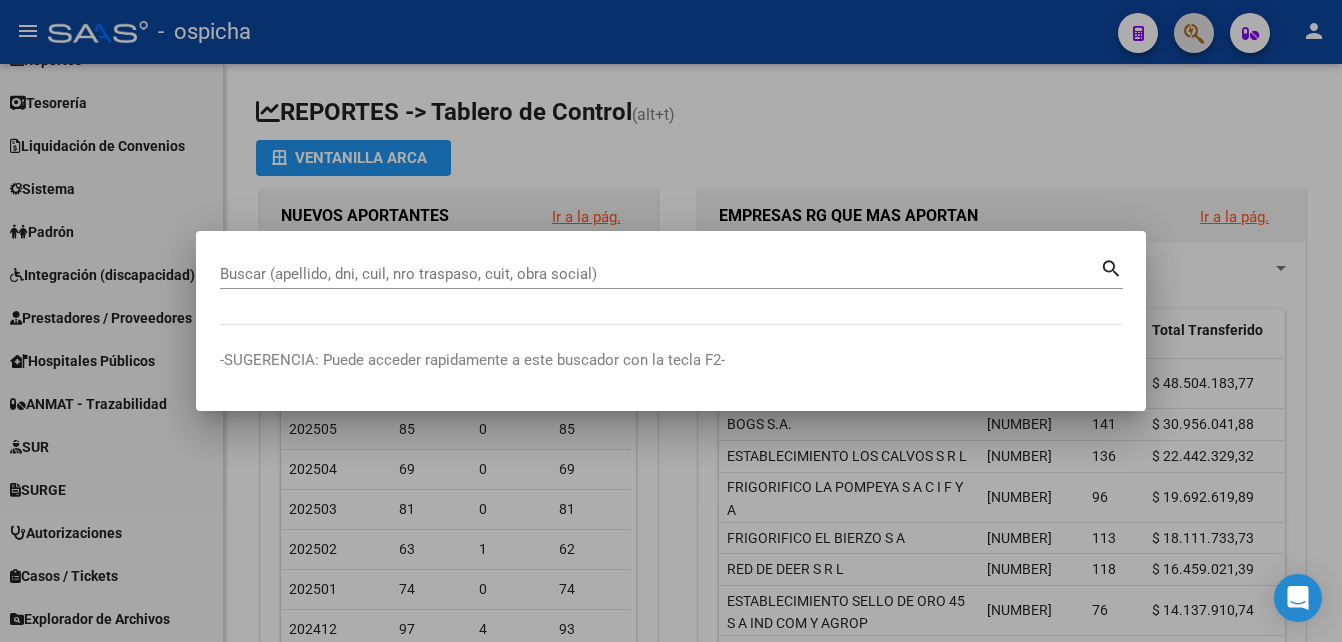 click on "Buscar (apellido, dni, cuil, nro traspaso, cuit, obra social) search" at bounding box center [671, 272] 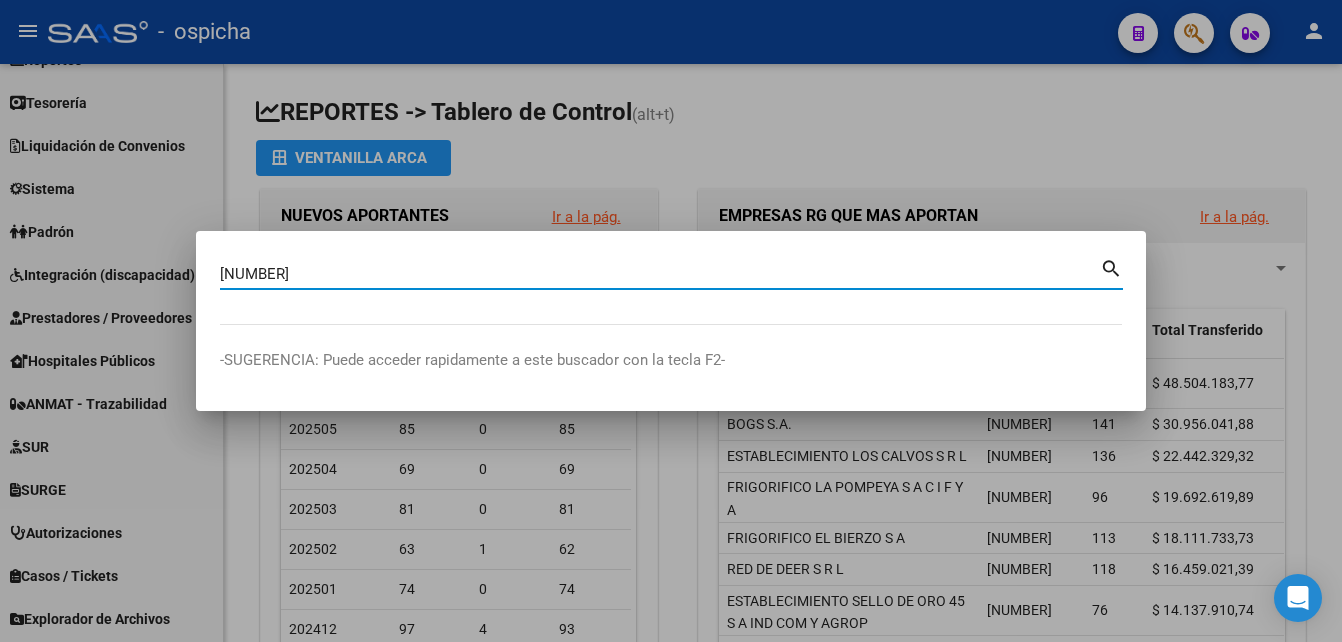 type on "[NUMBER]" 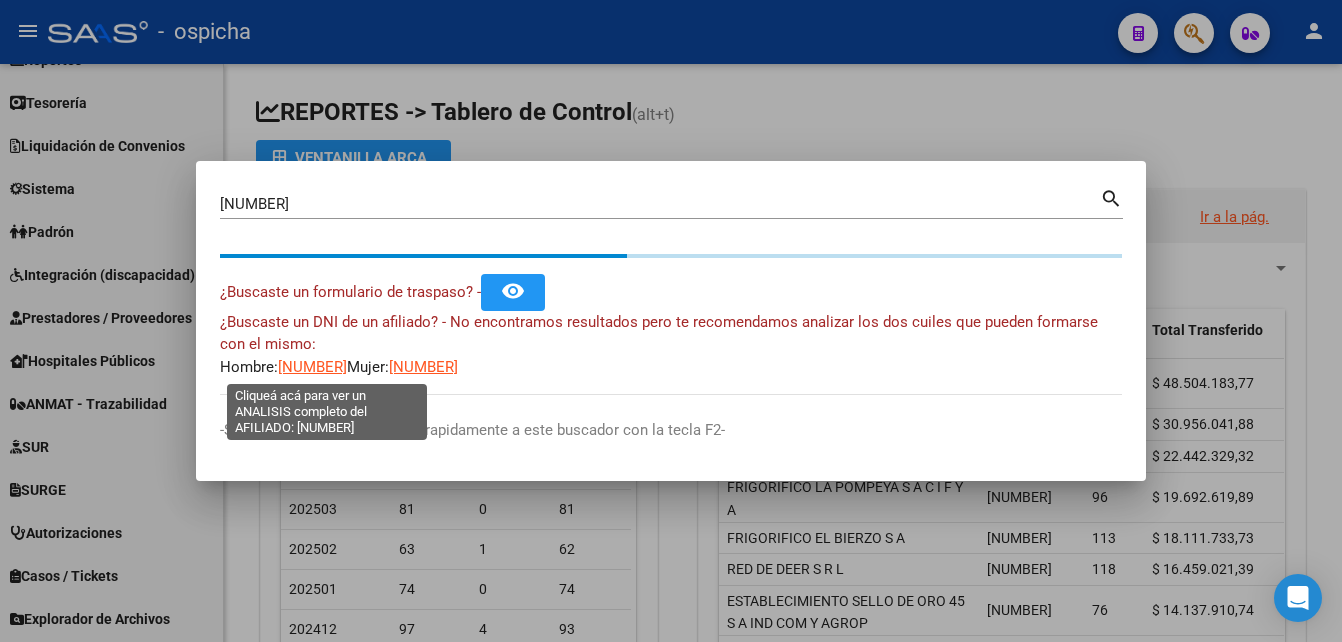 click on "[NUMBER]" at bounding box center [312, 367] 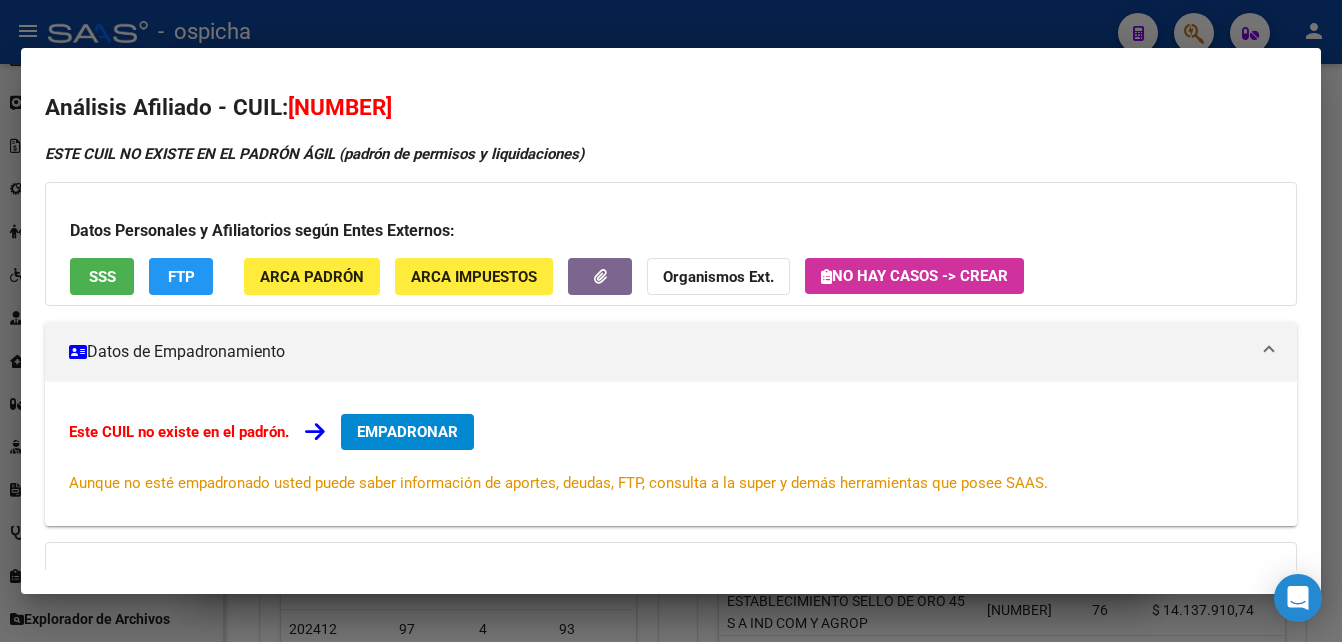 drag, startPoint x: 444, startPoint y: 102, endPoint x: 282, endPoint y: 113, distance: 162.37303 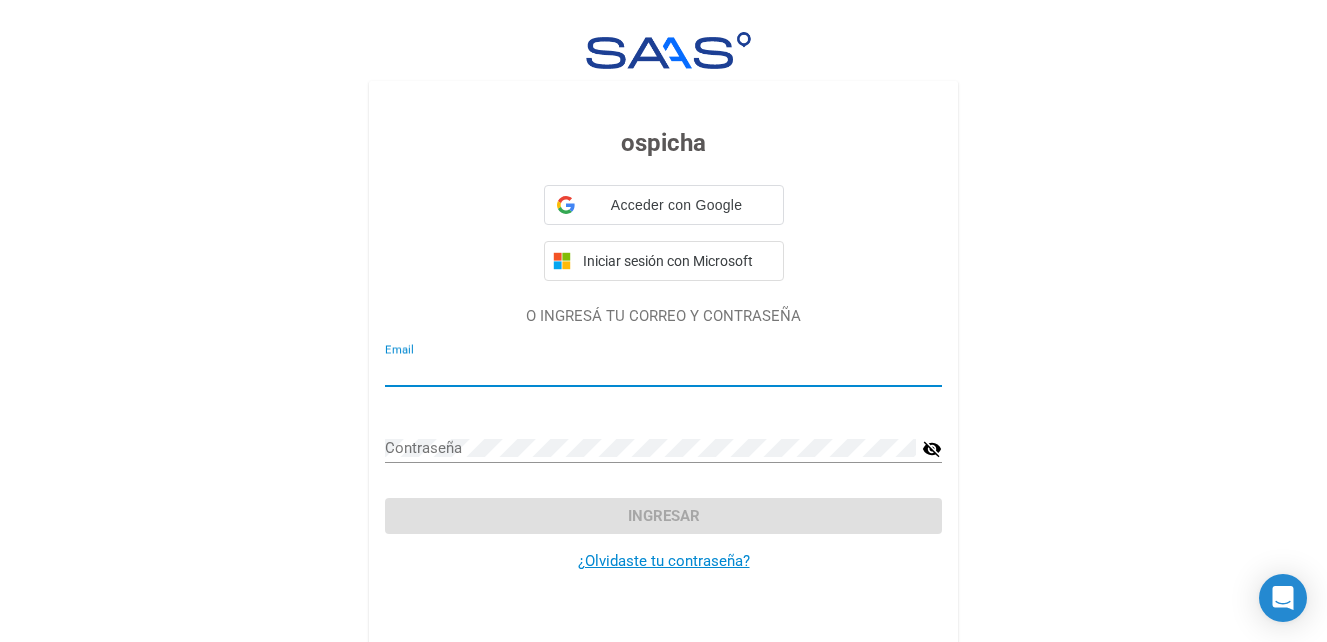 click on "Email" at bounding box center [663, 371] 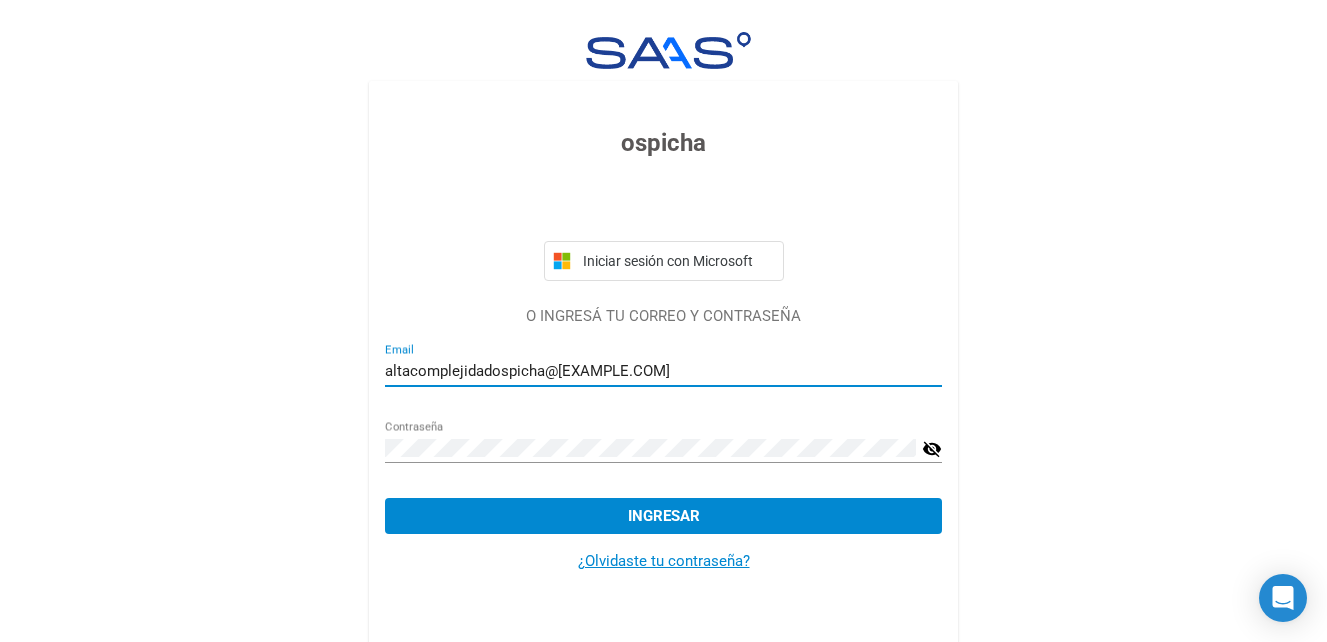 click on "Ingresar" 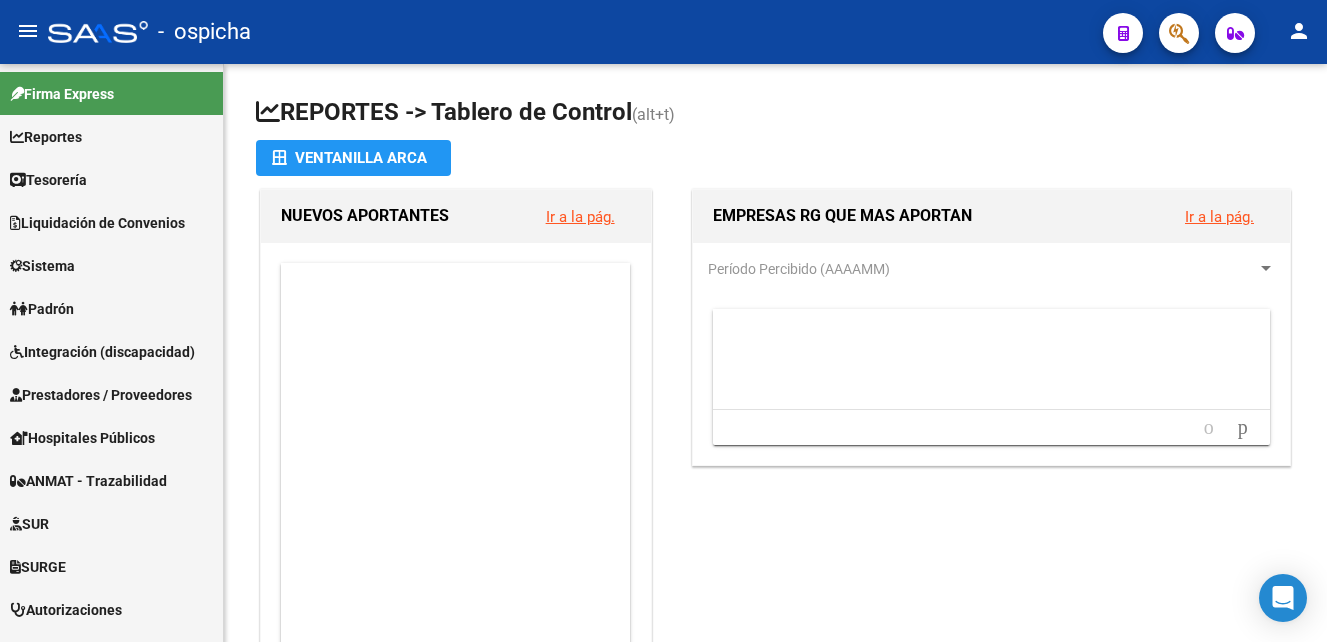 click on "Período Percibido # CUILES Nuevos # MT # RG No data to display" 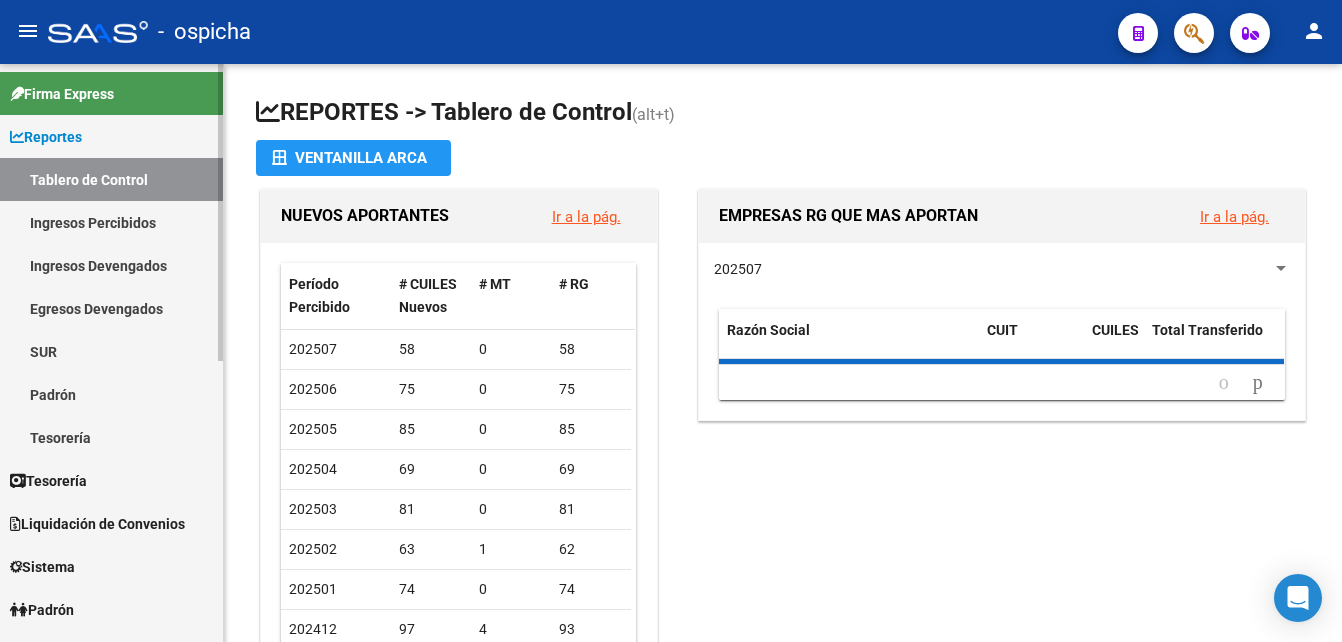 scroll, scrollTop: 400, scrollLeft: 0, axis: vertical 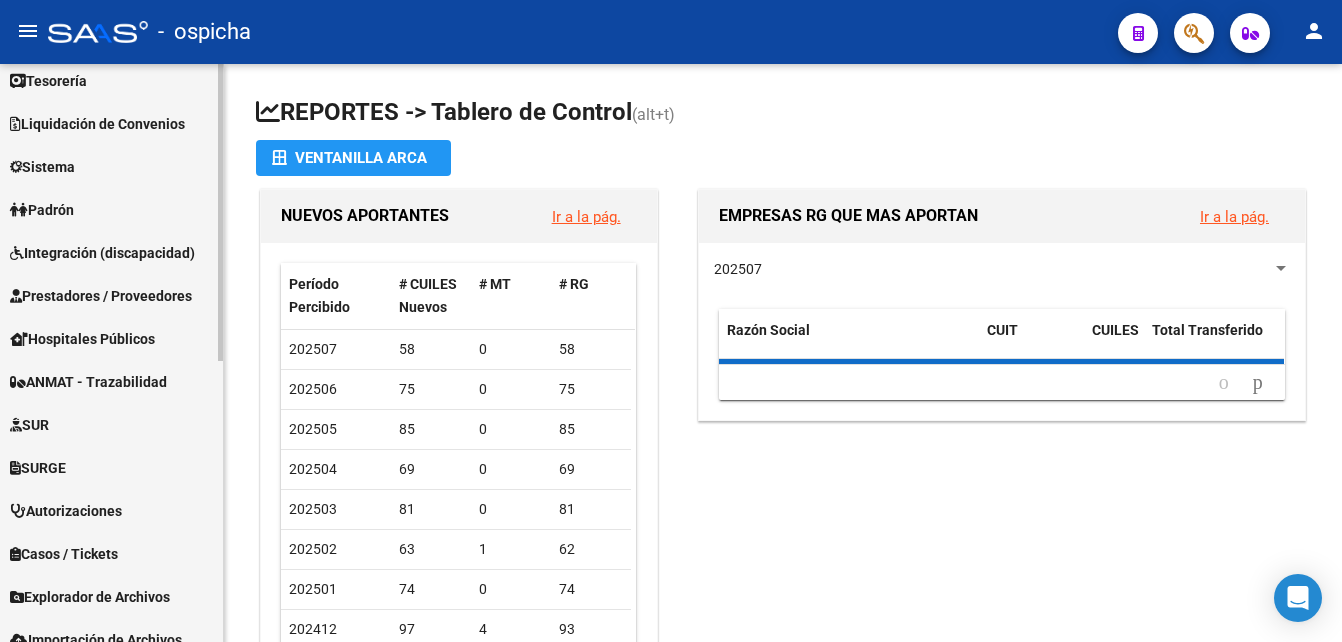 click on "Padrón" at bounding box center [42, 210] 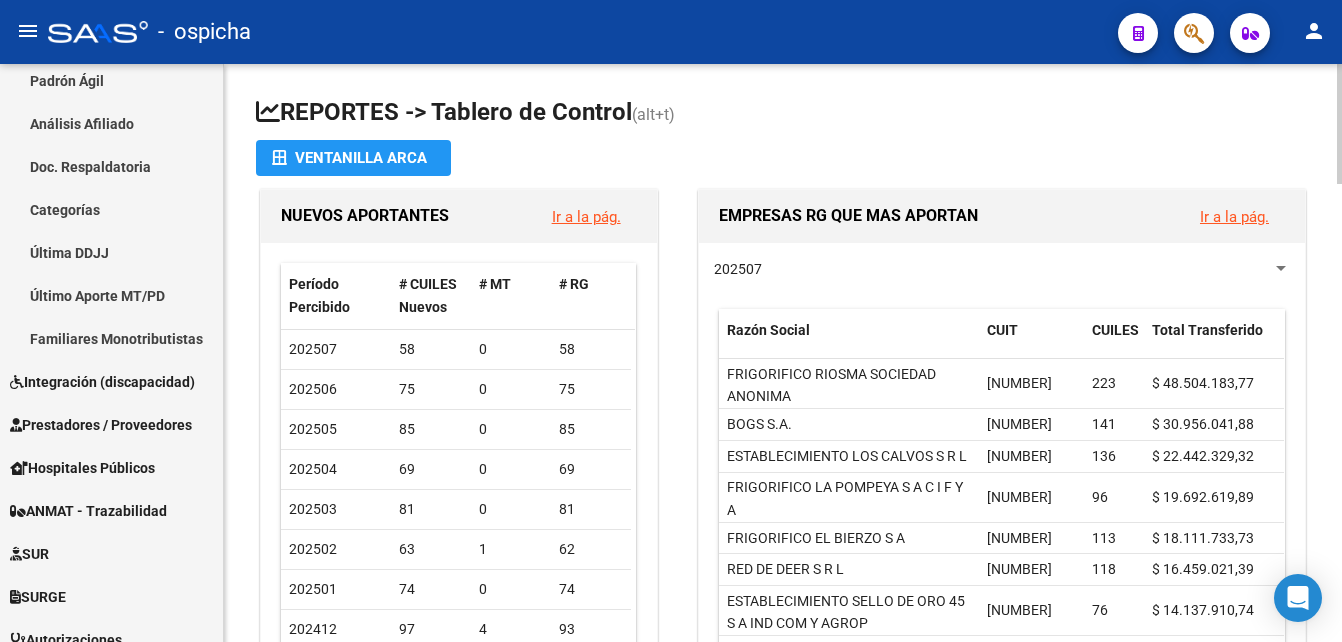 scroll, scrollTop: 99, scrollLeft: 0, axis: vertical 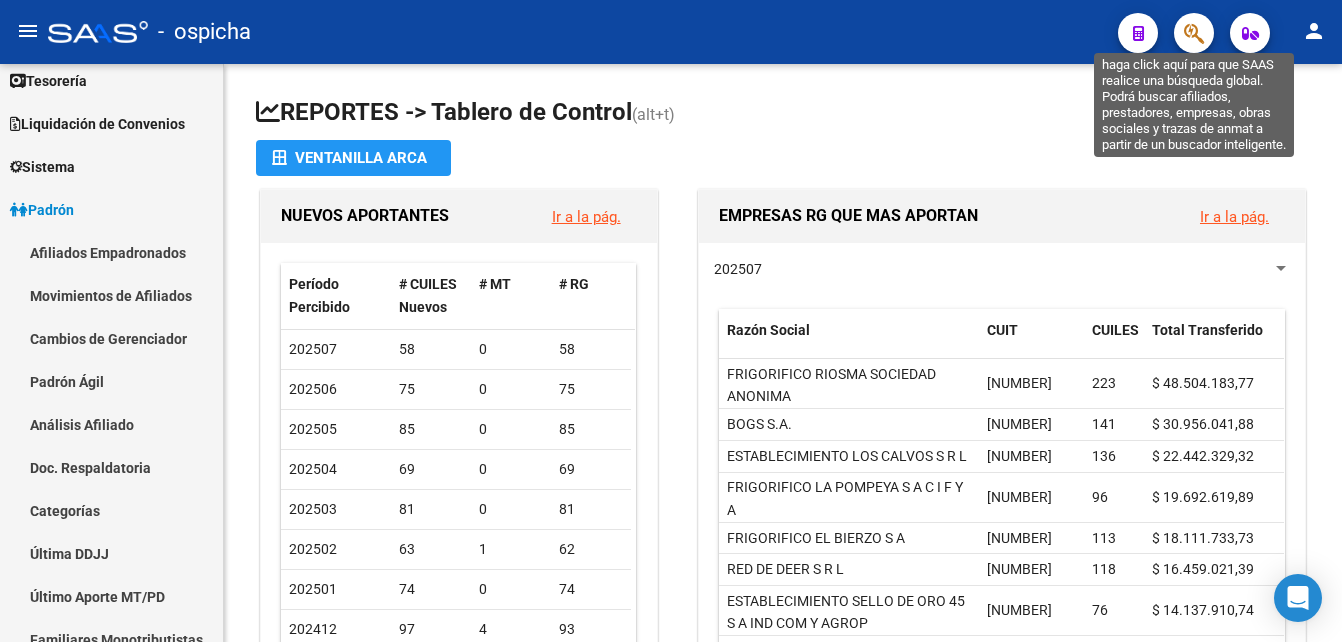 click 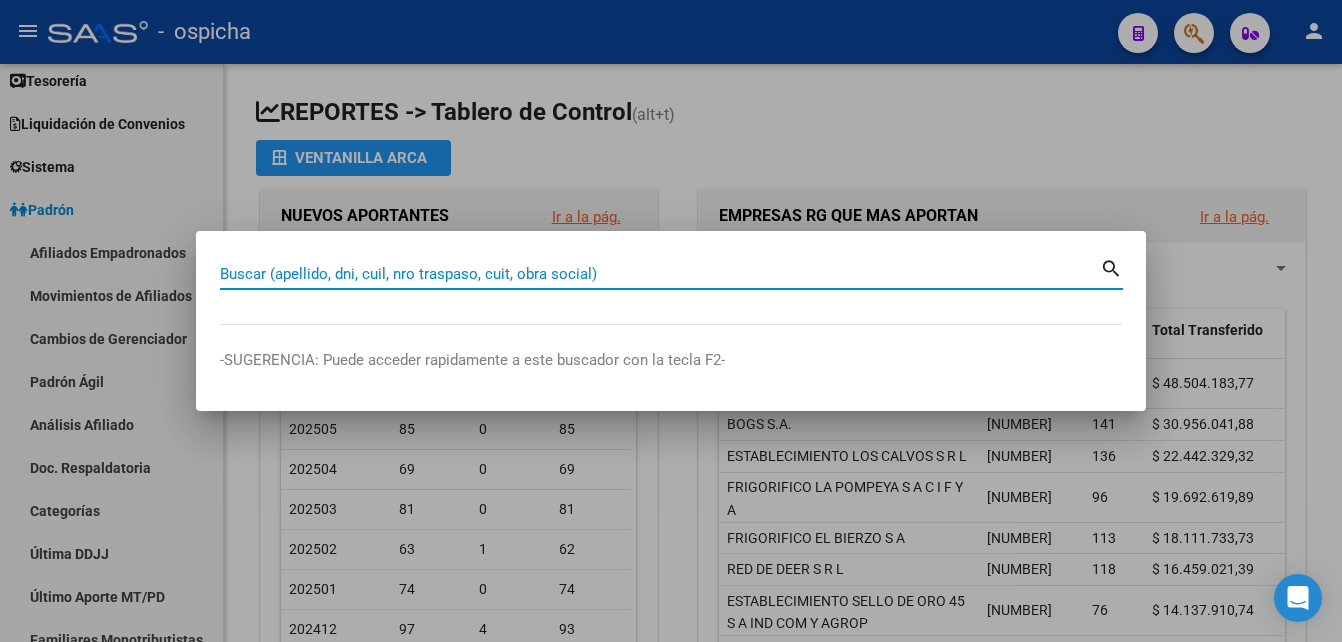 click on "Buscar (apellido, dni, cuil, nro traspaso, cuit, obra social)" at bounding box center [660, 274] 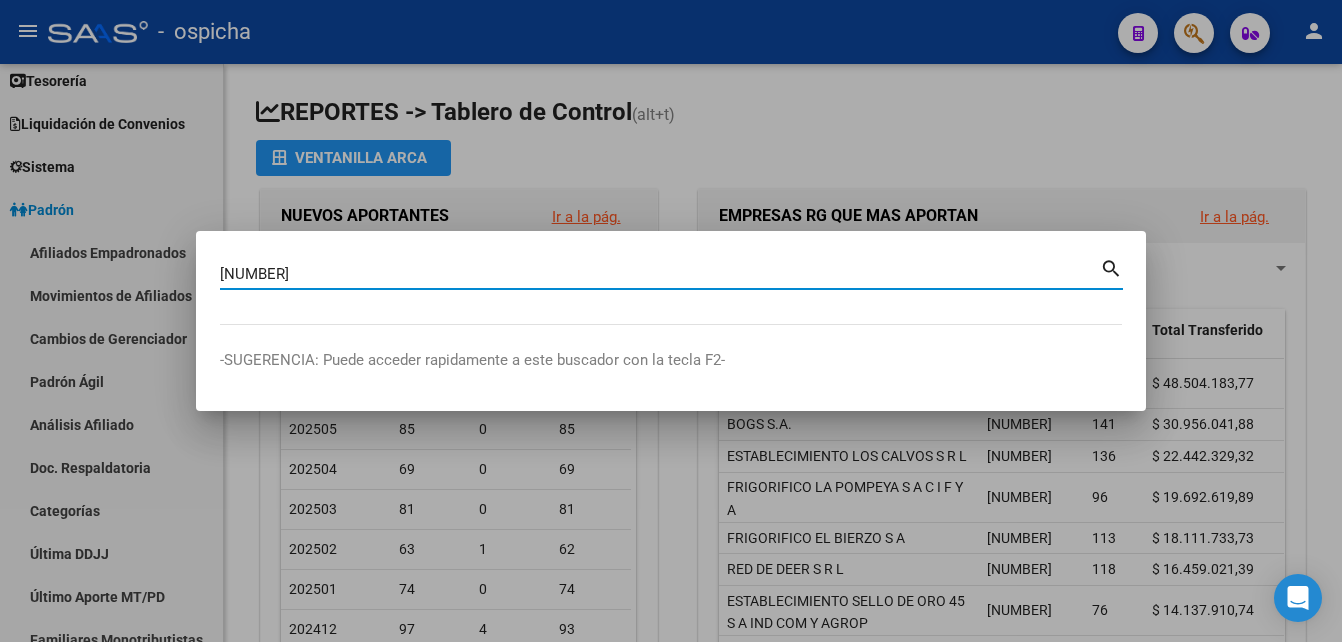 type on "[NUMBER]" 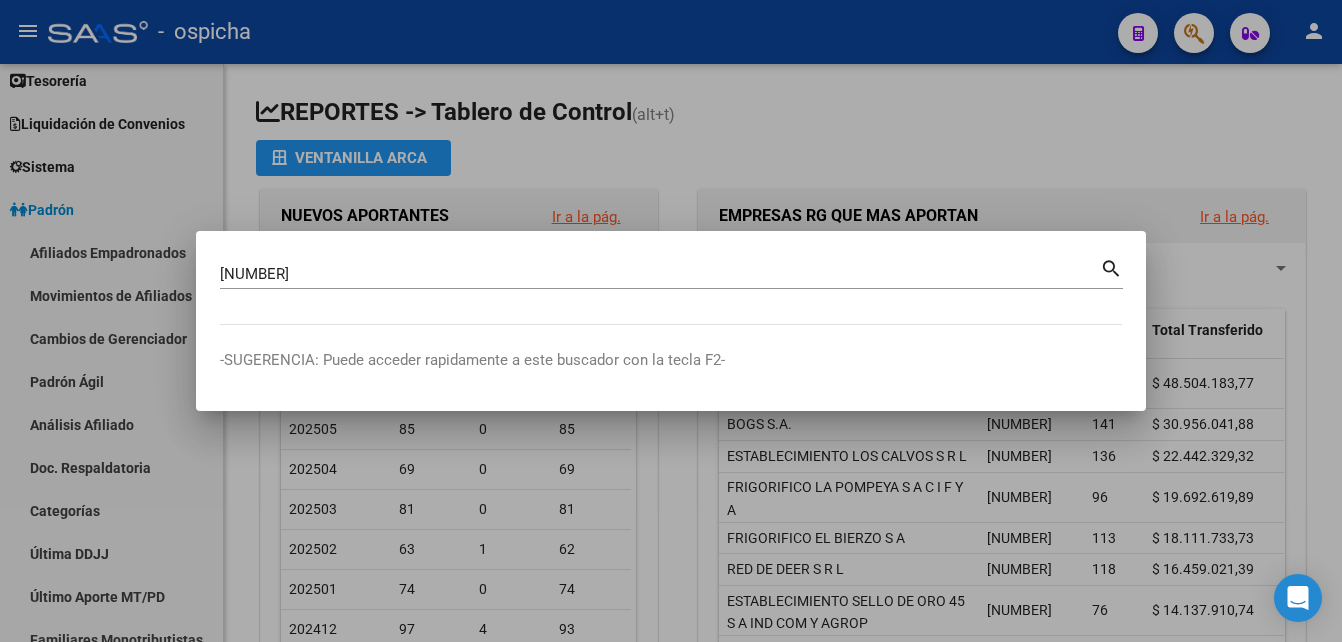 click on "search" at bounding box center [1111, 267] 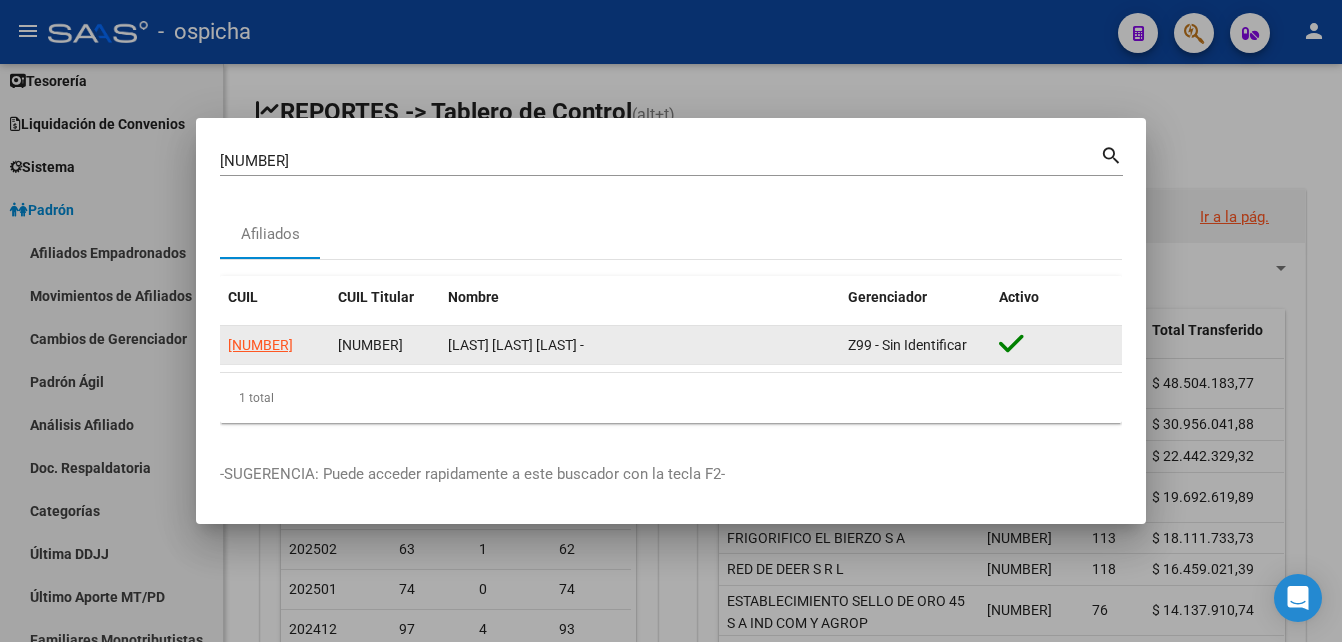 click on "[LAST] [LAST] [LAST]     -" 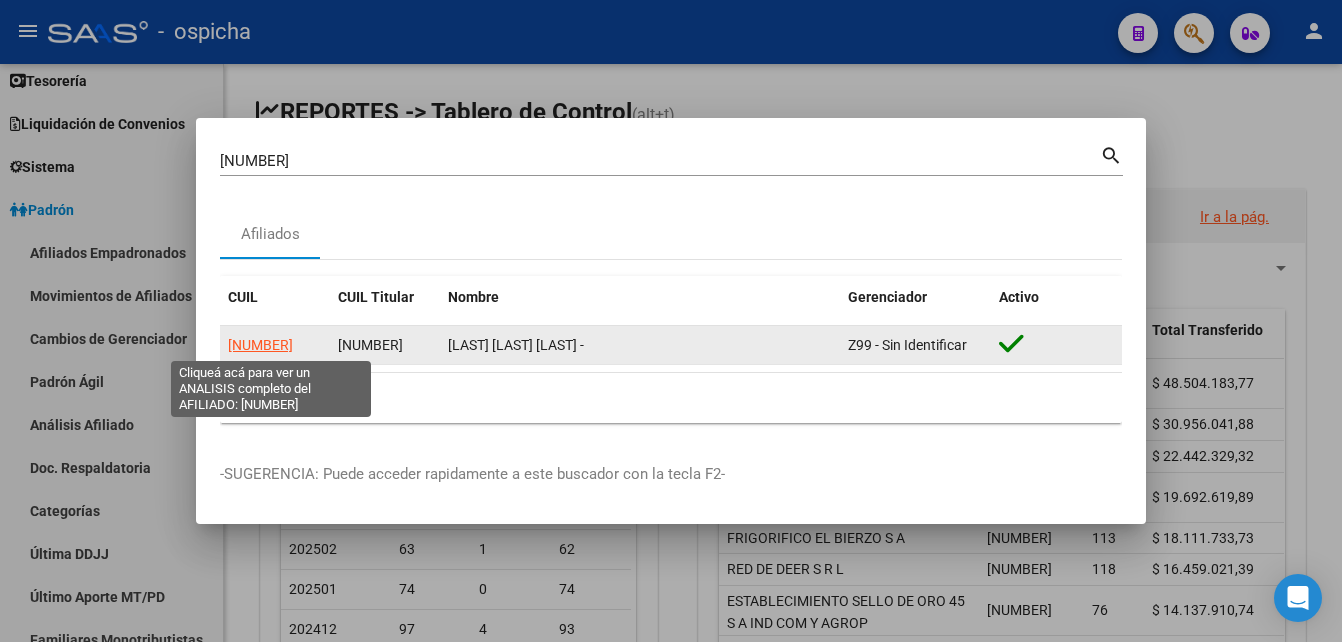 click on "[NUMBER]" 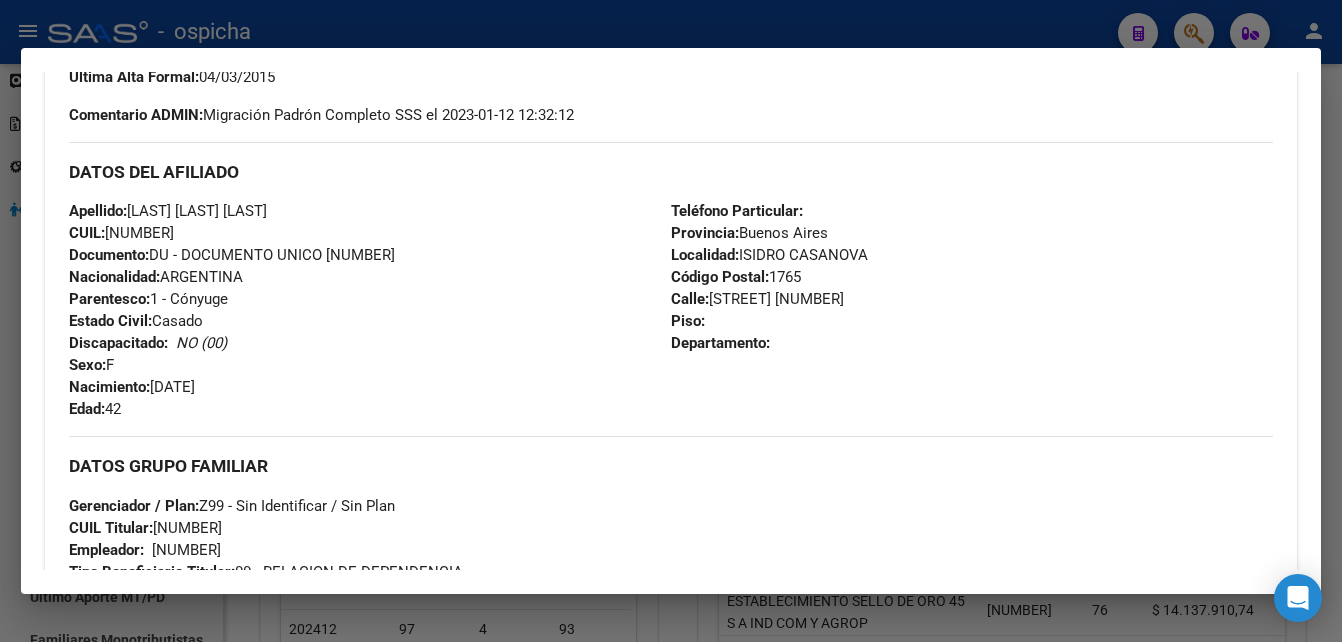 scroll, scrollTop: 600, scrollLeft: 0, axis: vertical 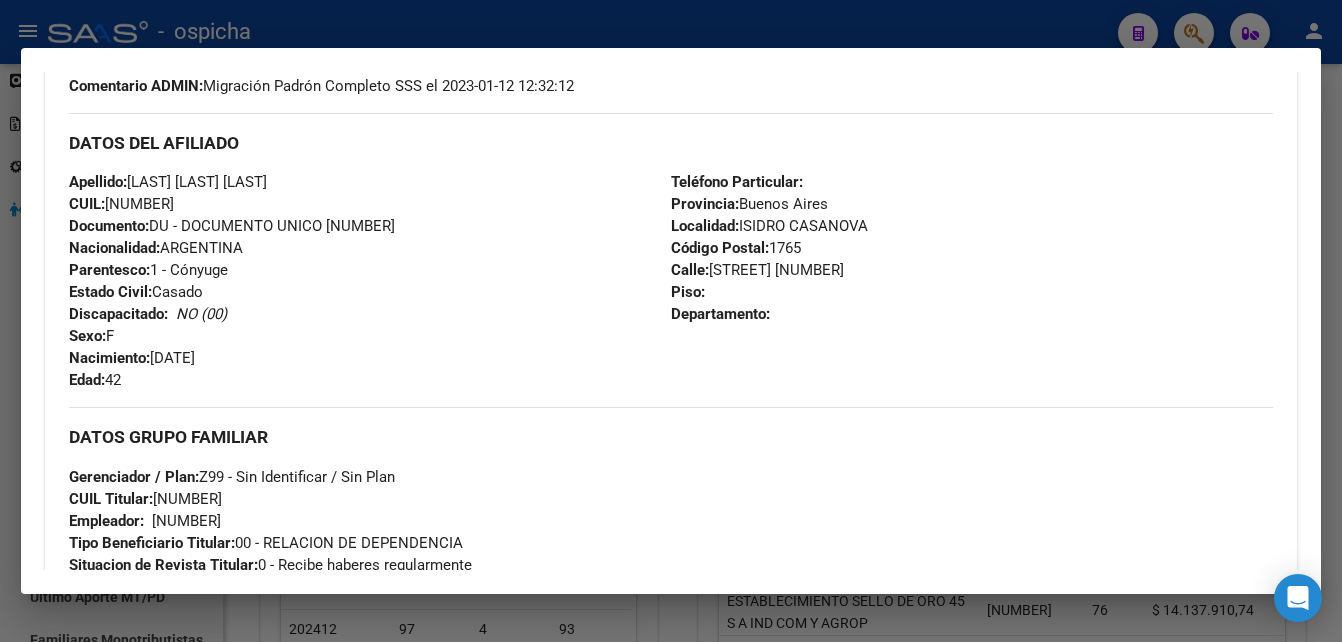 drag, startPoint x: 68, startPoint y: 135, endPoint x: 274, endPoint y: 374, distance: 315.52655 